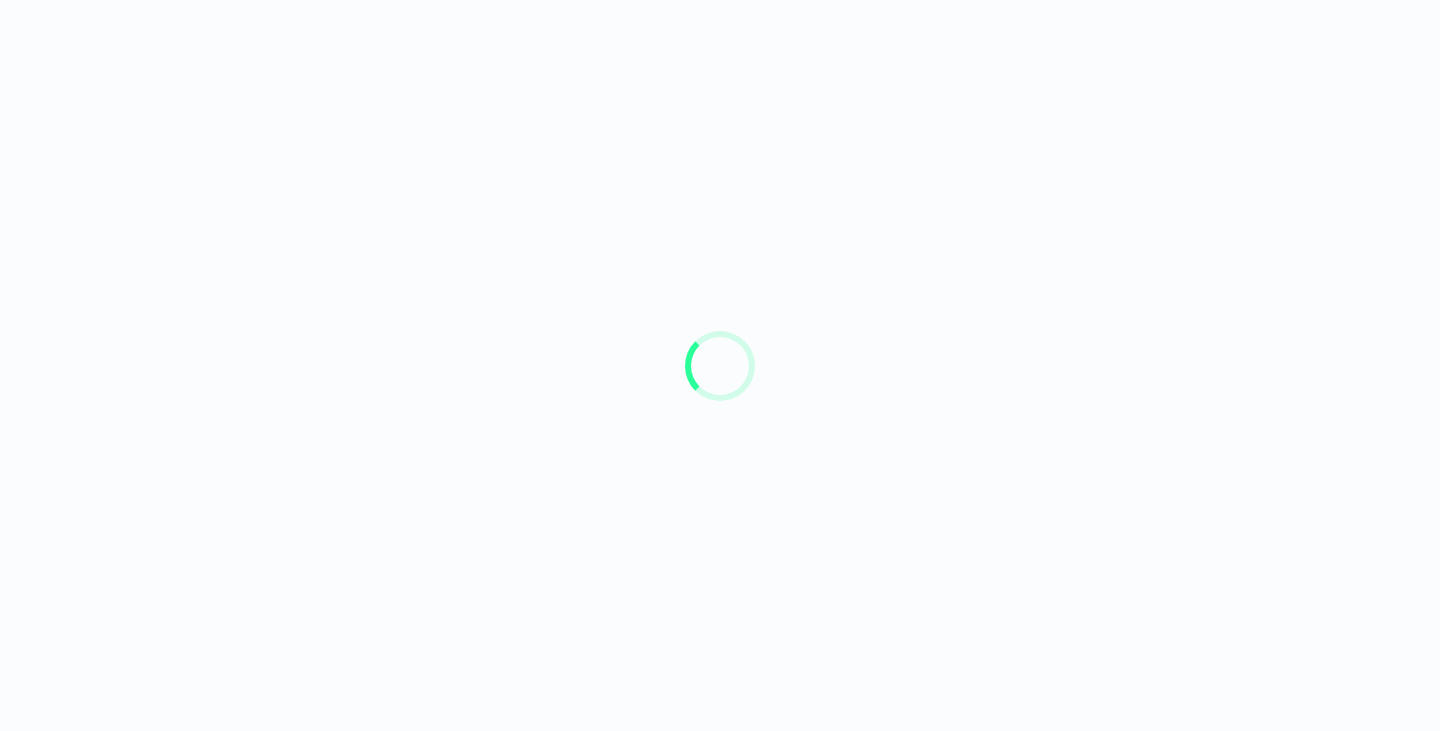 scroll, scrollTop: 0, scrollLeft: 0, axis: both 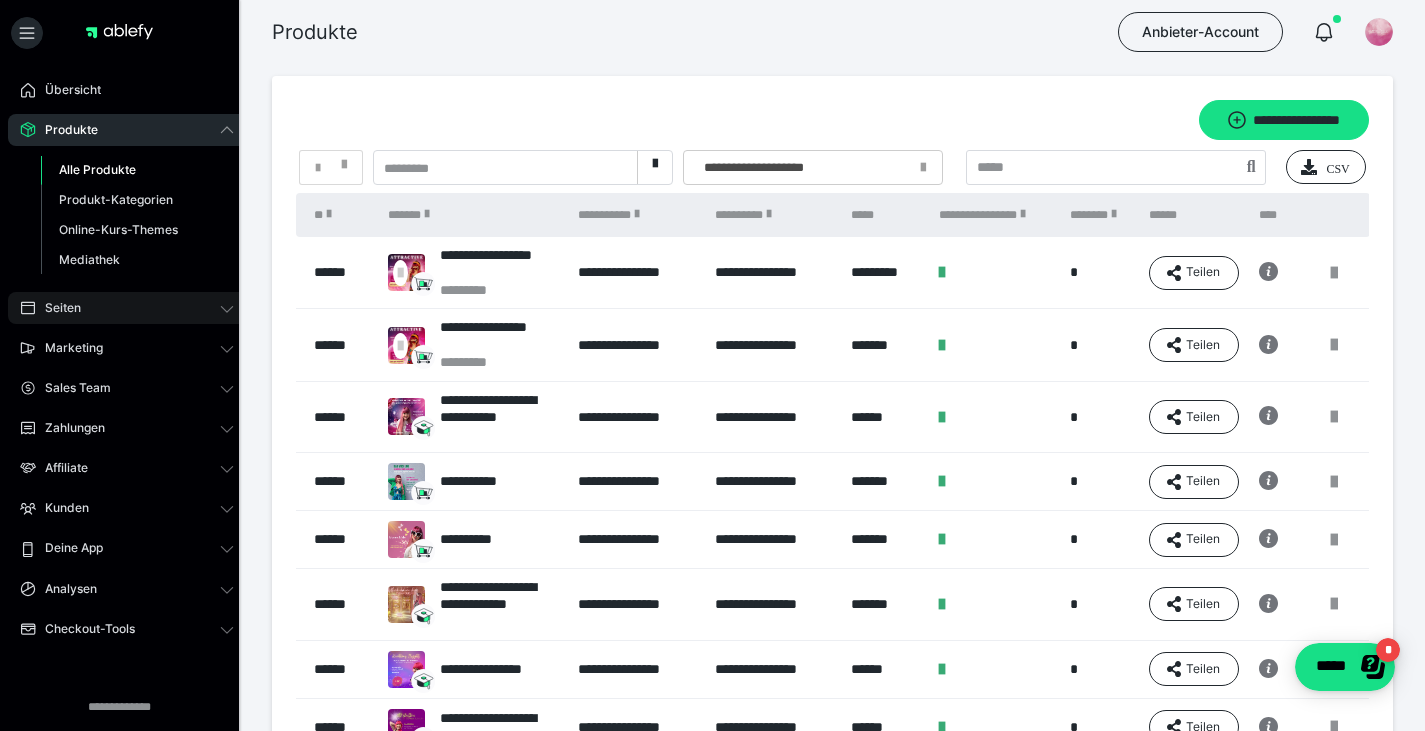 click on "Seiten" at bounding box center (56, 308) 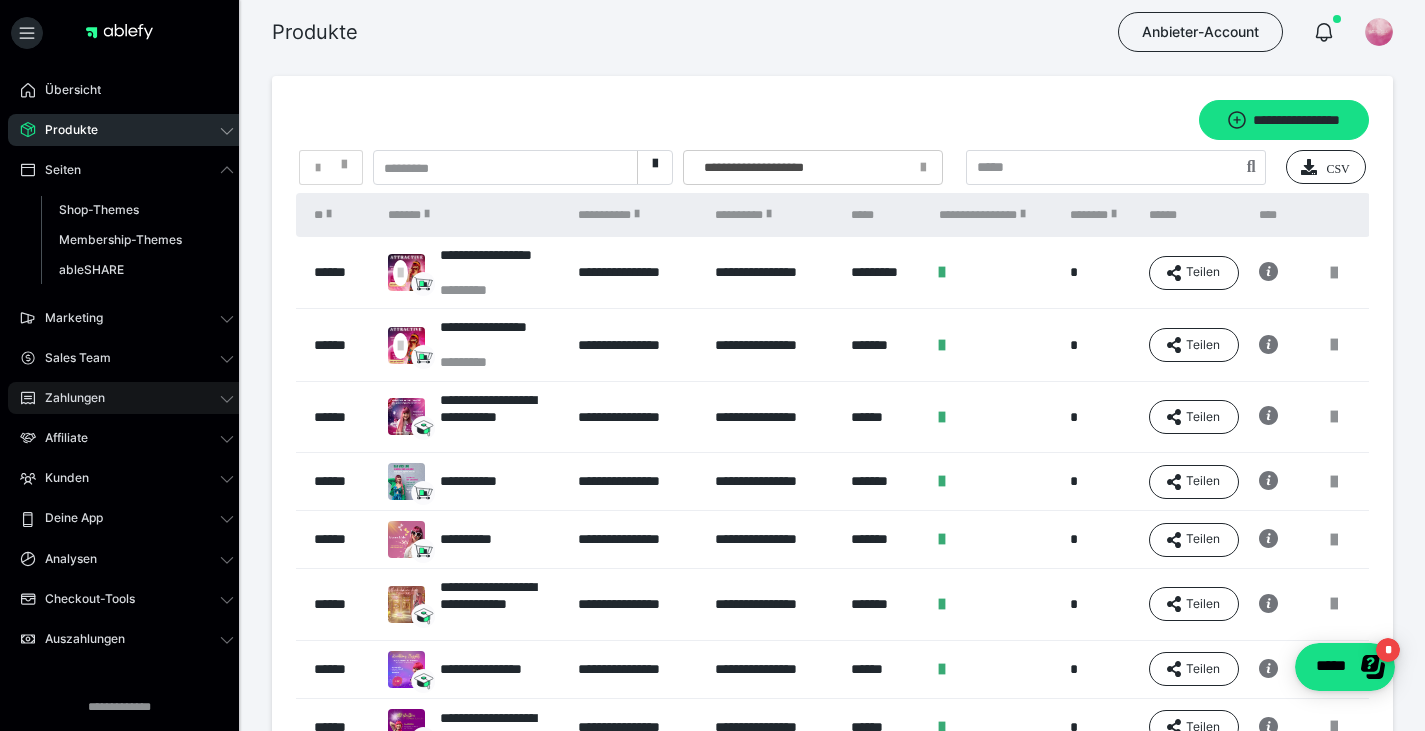 click on "Zahlungen" at bounding box center (68, 398) 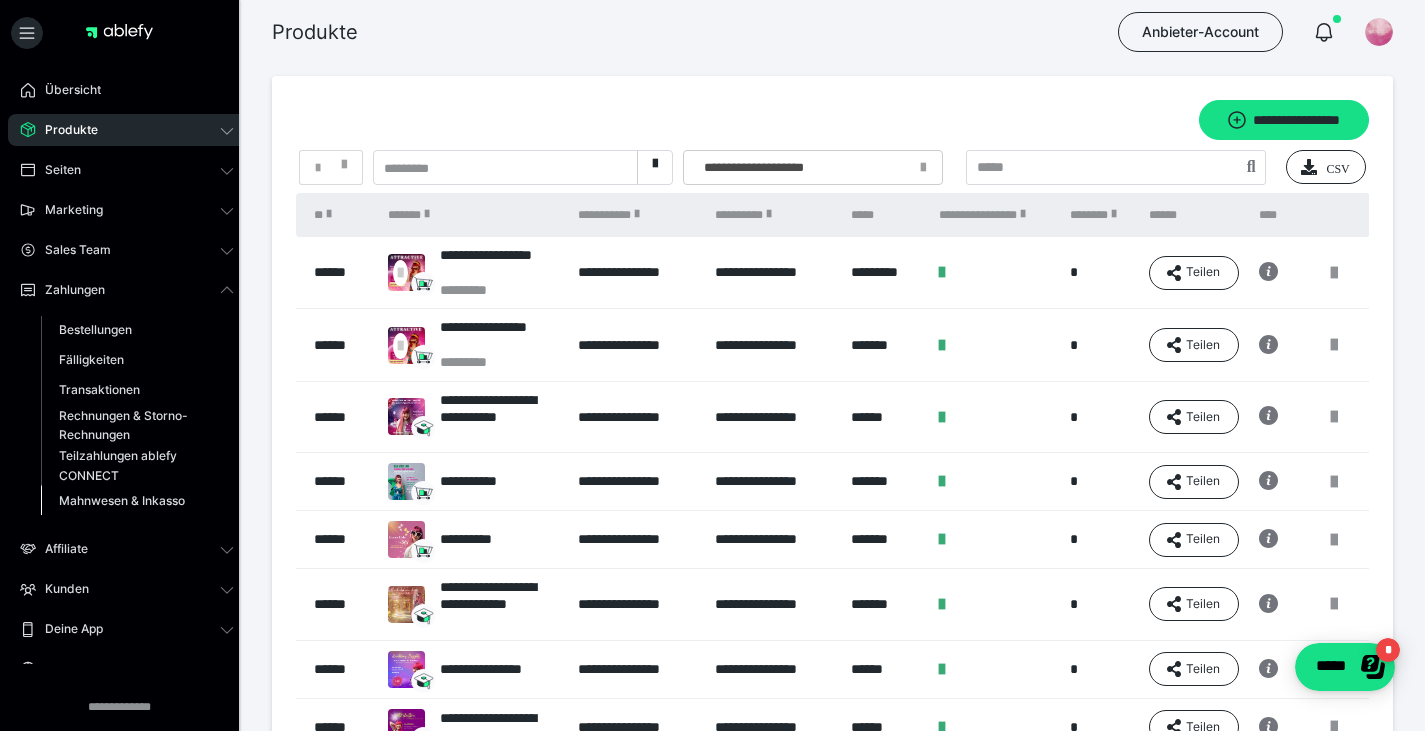 click on "Mahnwesen & Inkasso" at bounding box center [122, 500] 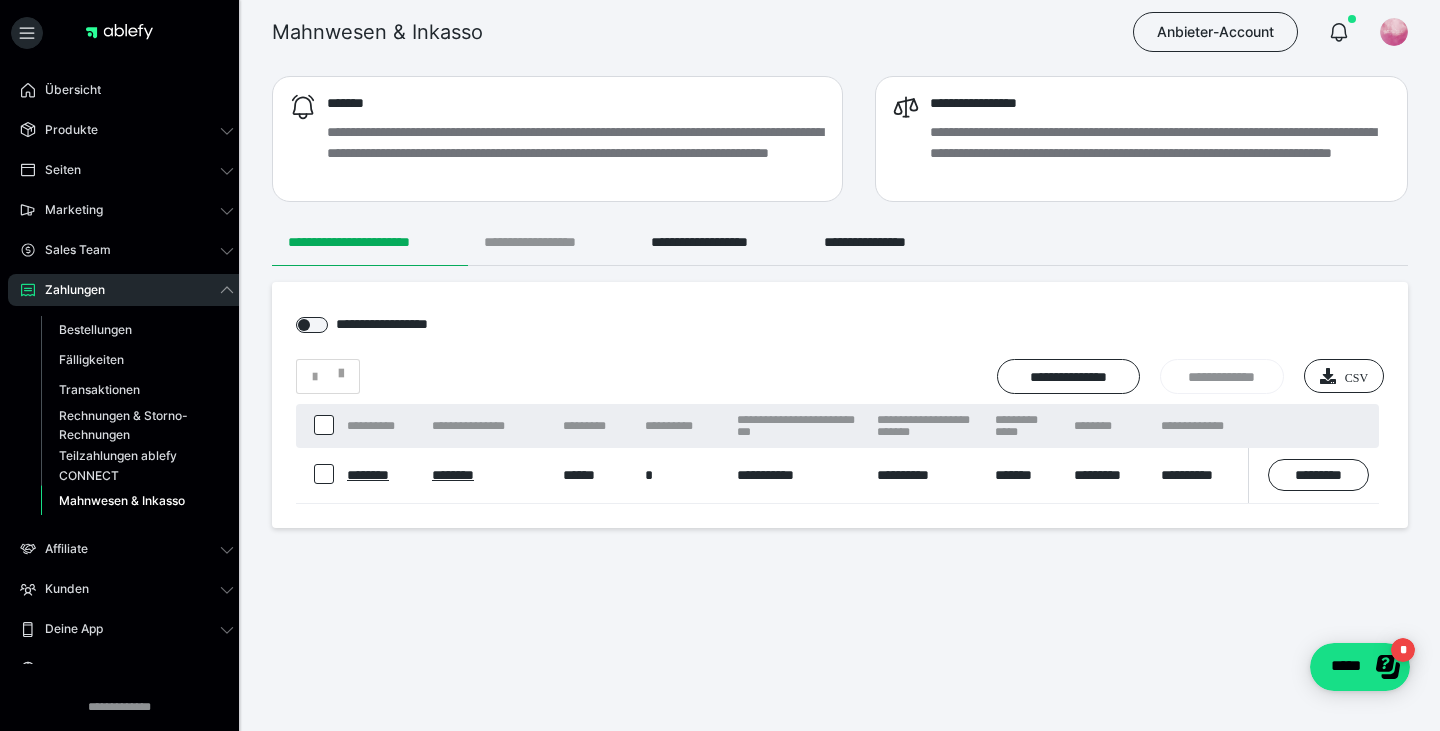click on "**********" at bounding box center [551, 242] 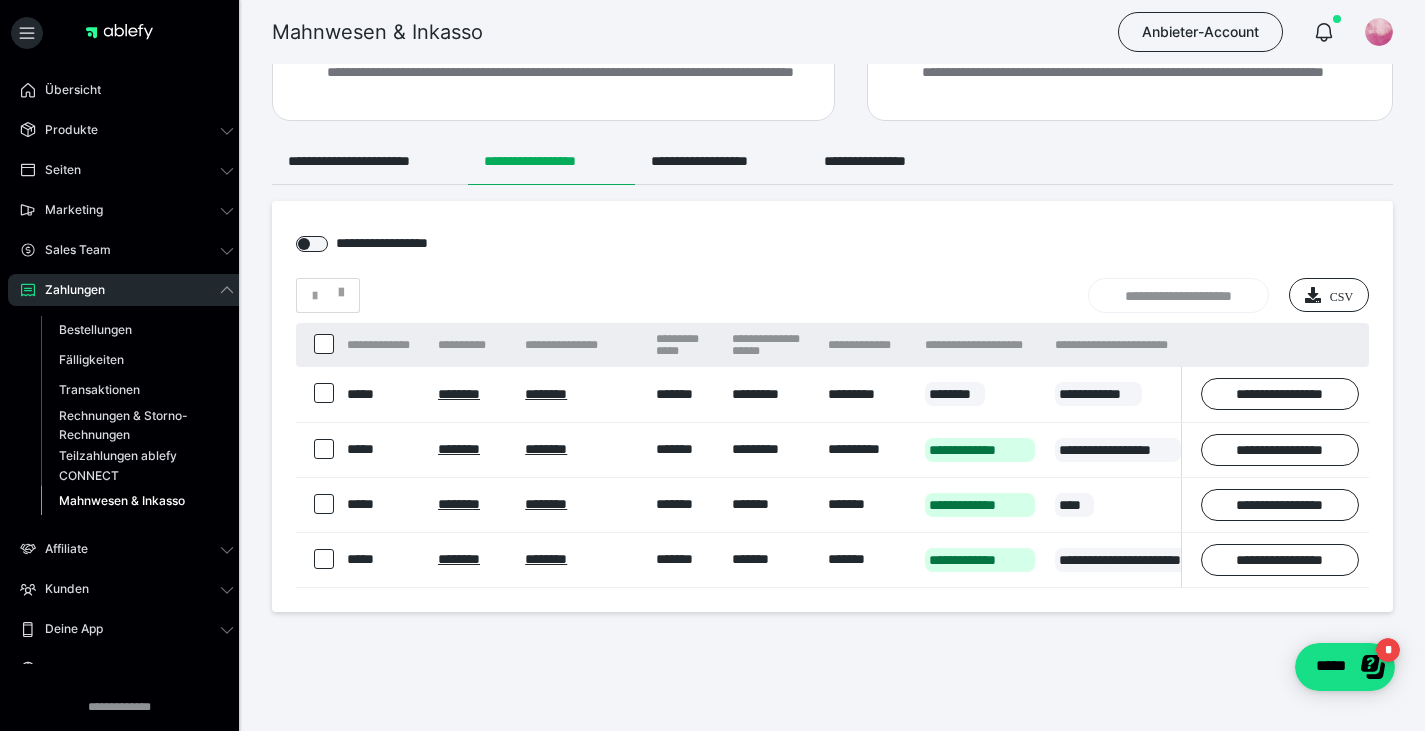 scroll, scrollTop: 107, scrollLeft: 0, axis: vertical 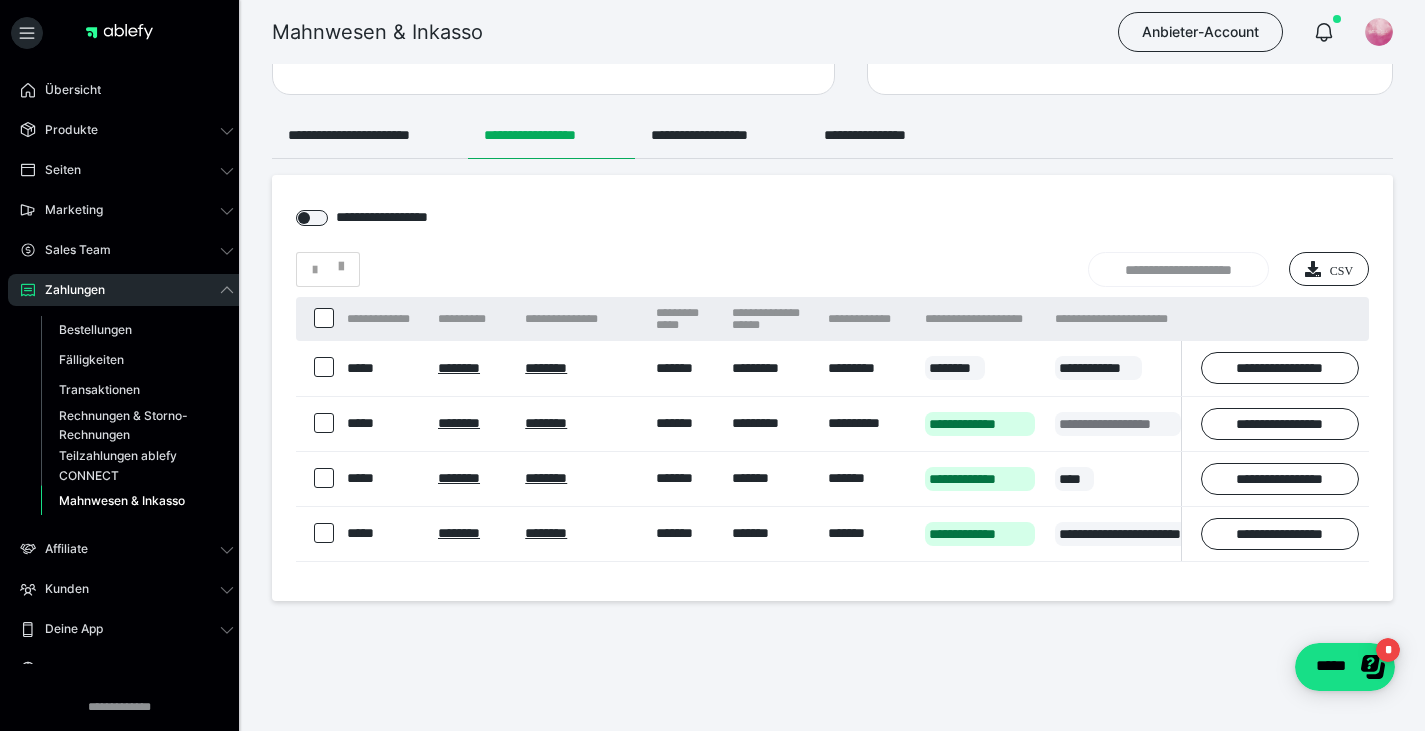 click on "**********" at bounding box center [1117, 424] 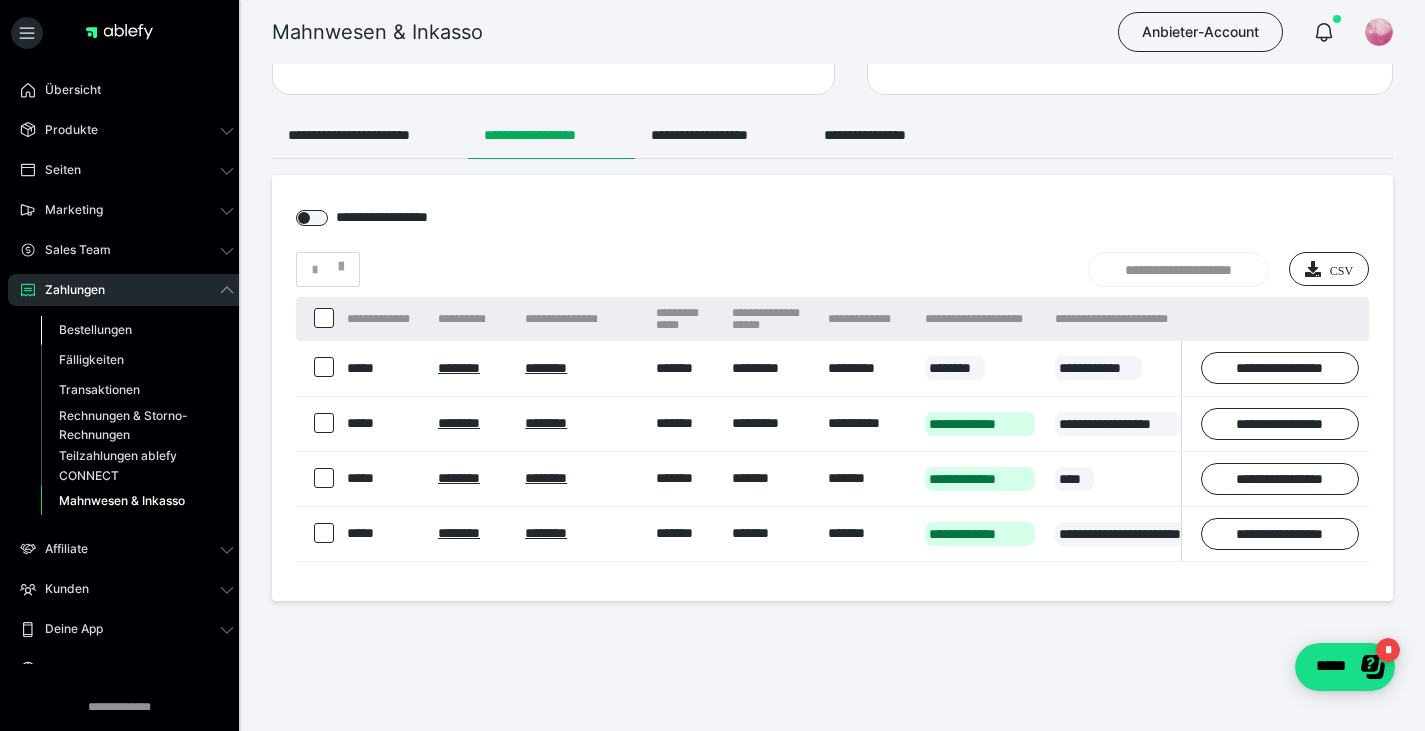 click on "Bestellungen" at bounding box center [95, 329] 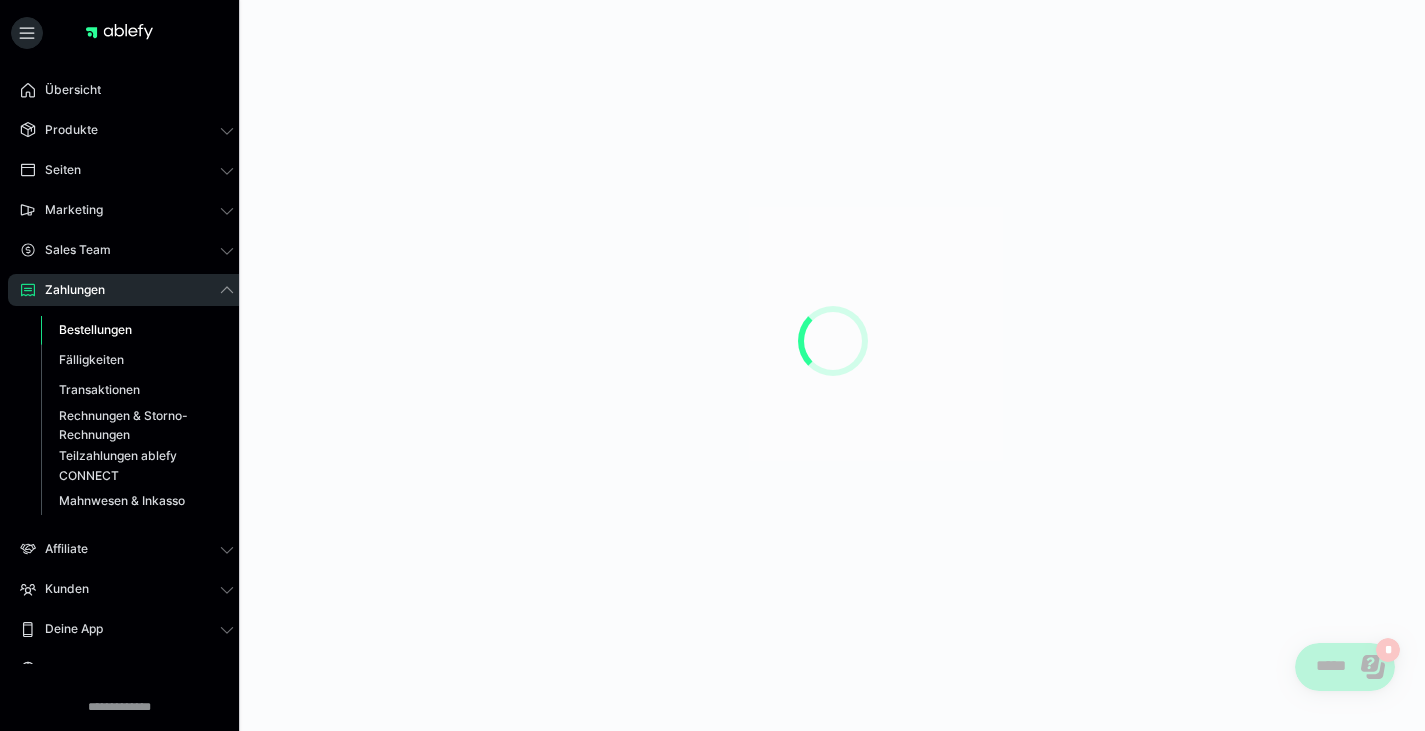 scroll, scrollTop: 0, scrollLeft: 0, axis: both 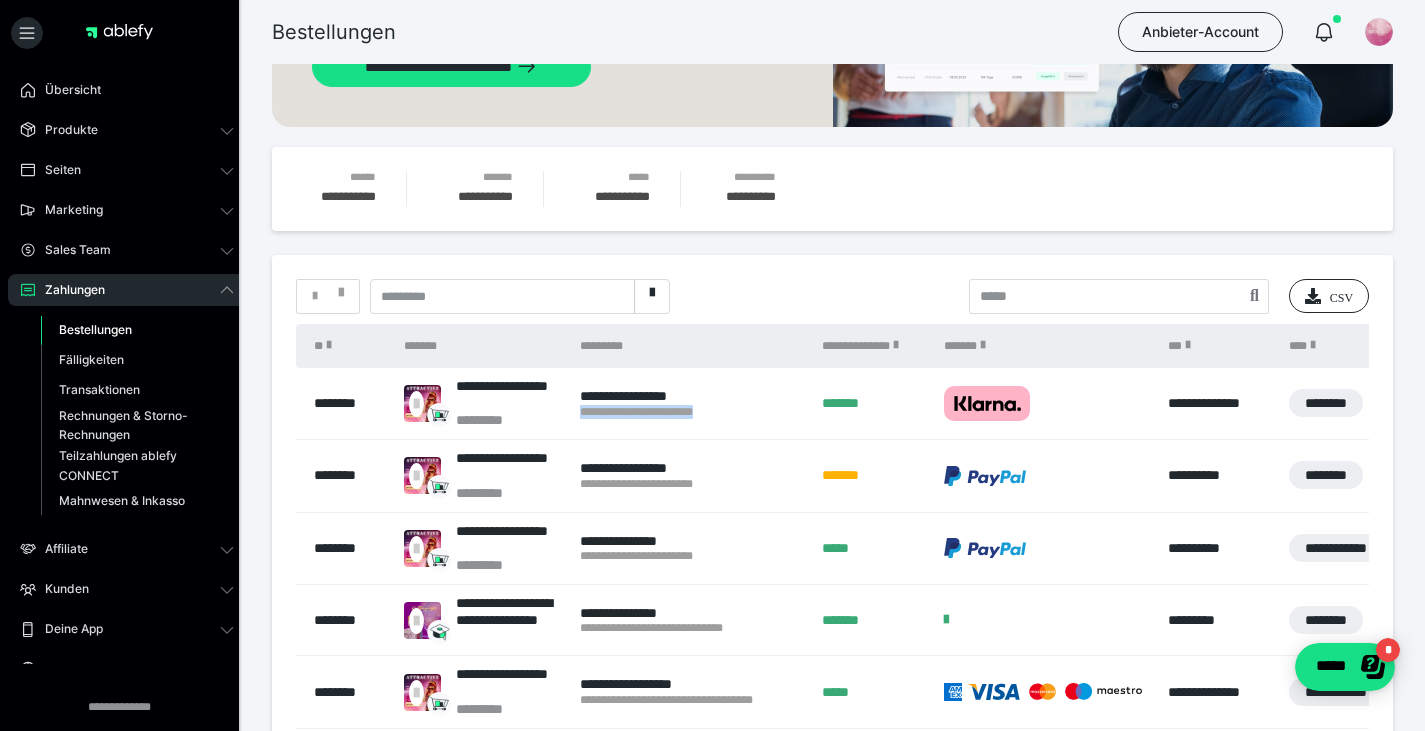 drag, startPoint x: 575, startPoint y: 413, endPoint x: 752, endPoint y: 412, distance: 177.00282 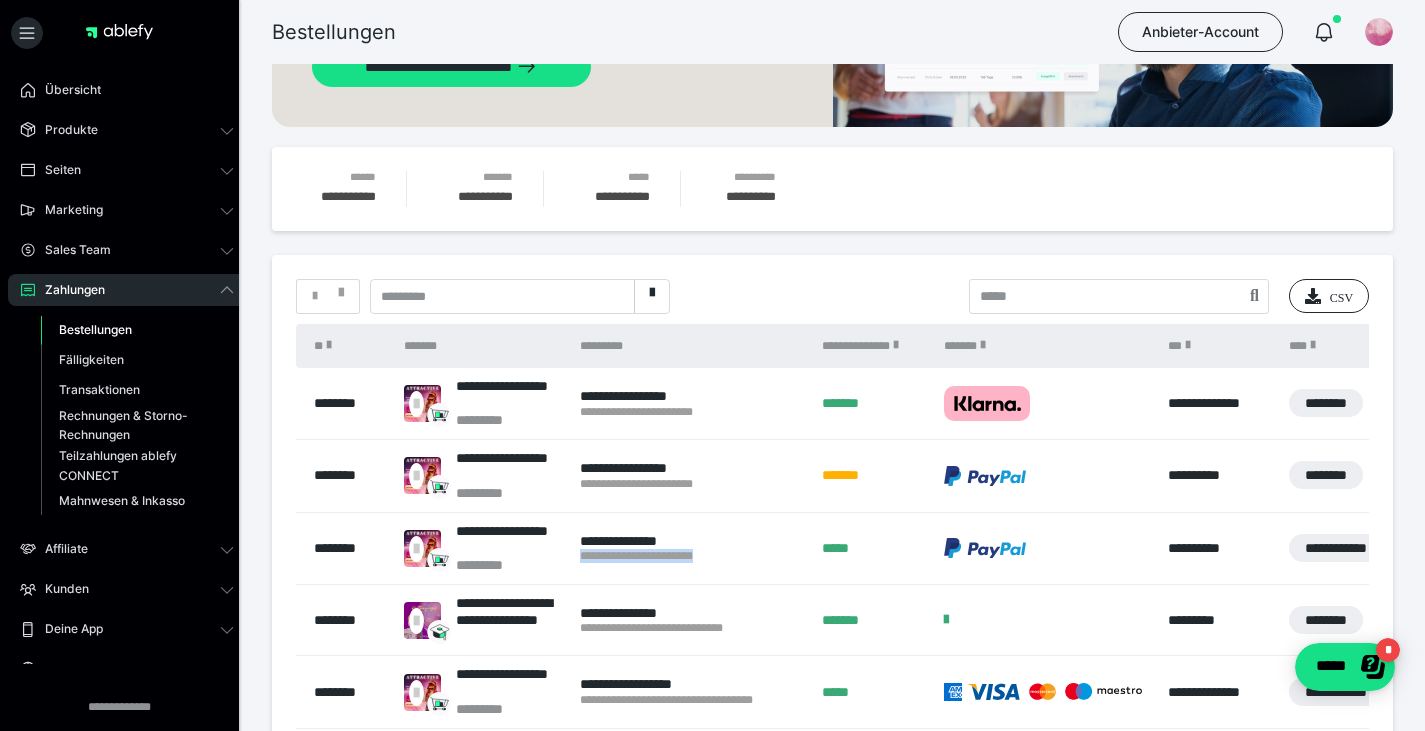 drag, startPoint x: 574, startPoint y: 554, endPoint x: 739, endPoint y: 560, distance: 165.10905 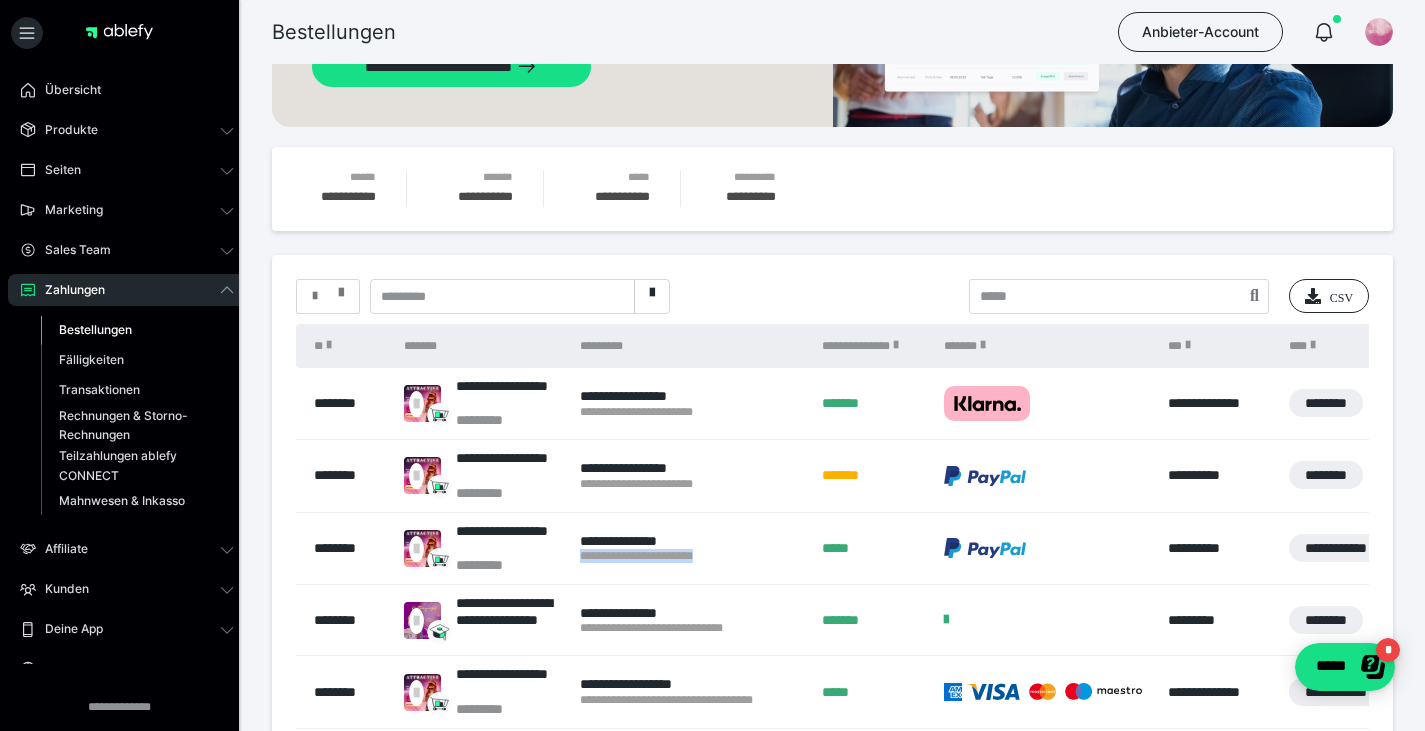 click at bounding box center [315, 296] 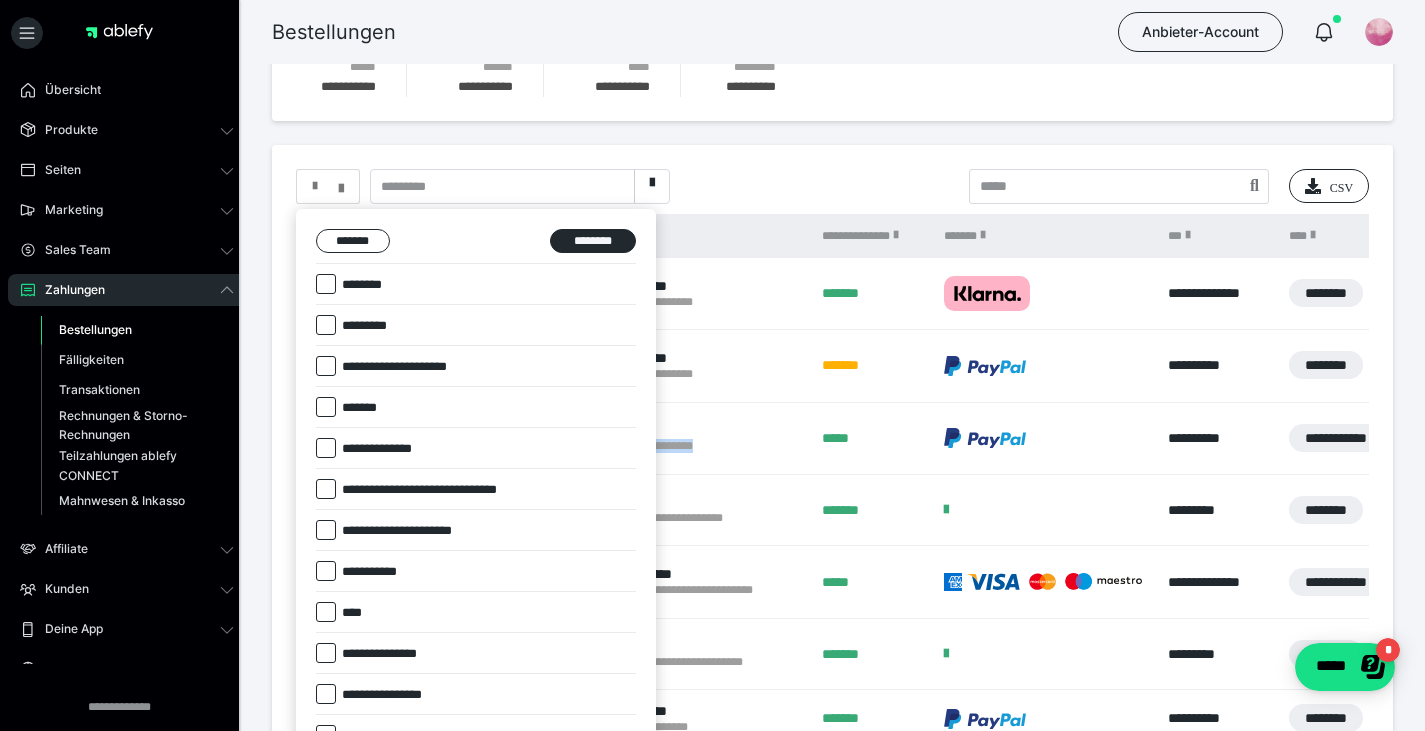 scroll, scrollTop: 500, scrollLeft: 0, axis: vertical 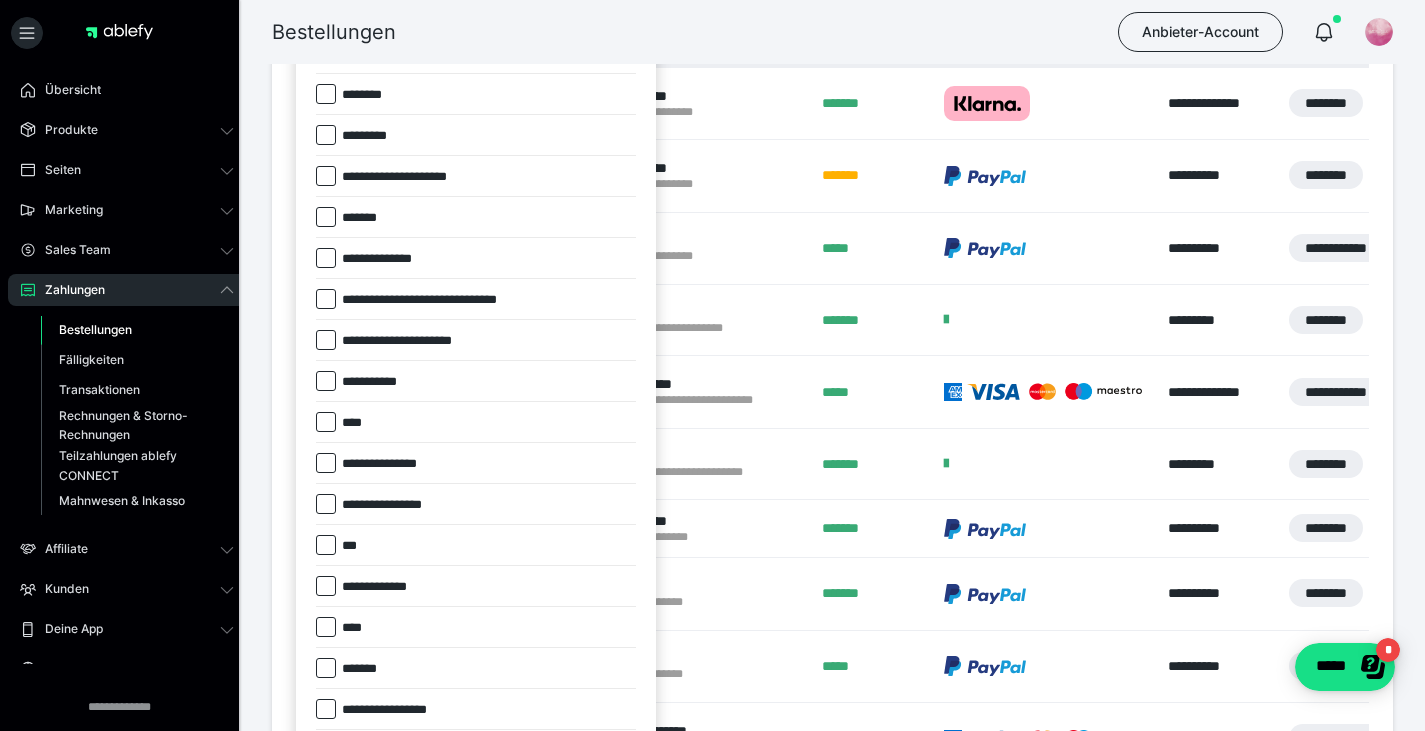 click on "*******" at bounding box center (476, 668) 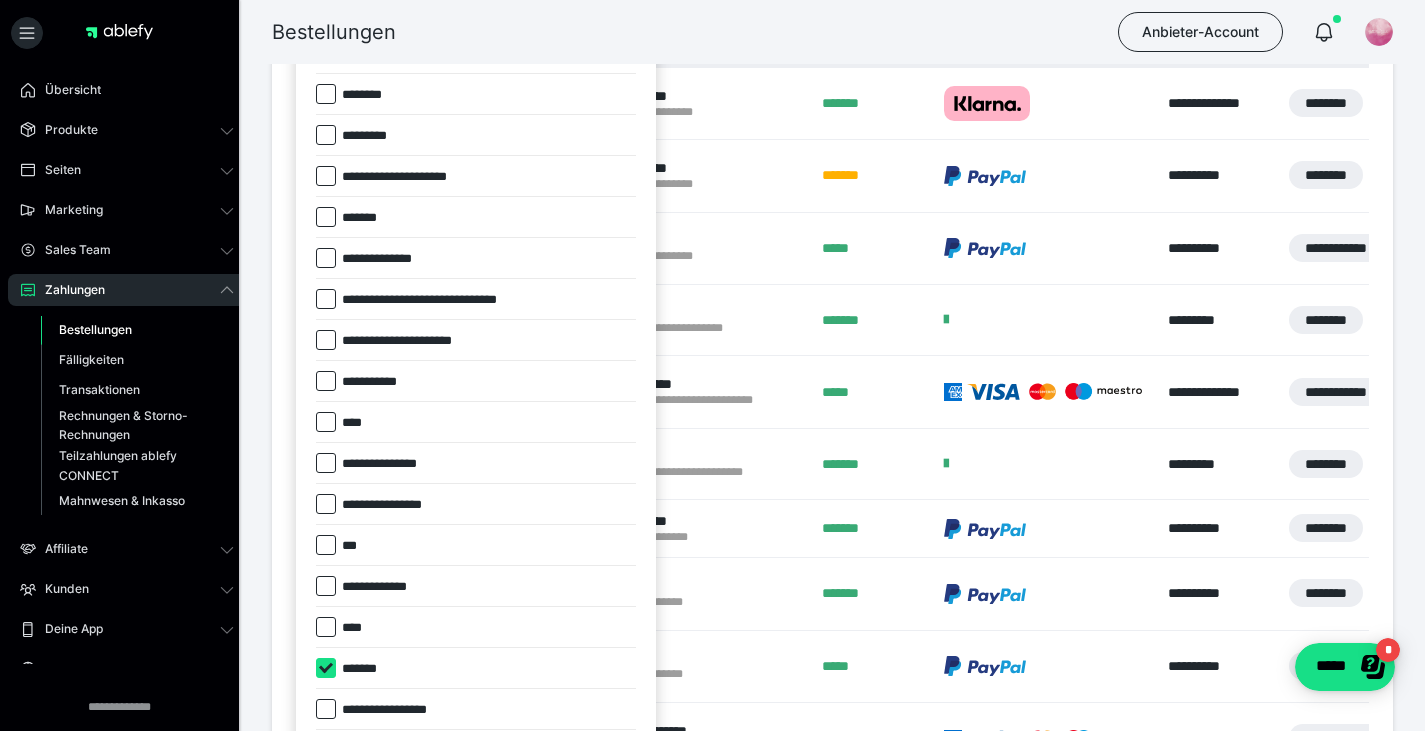 checkbox on "****" 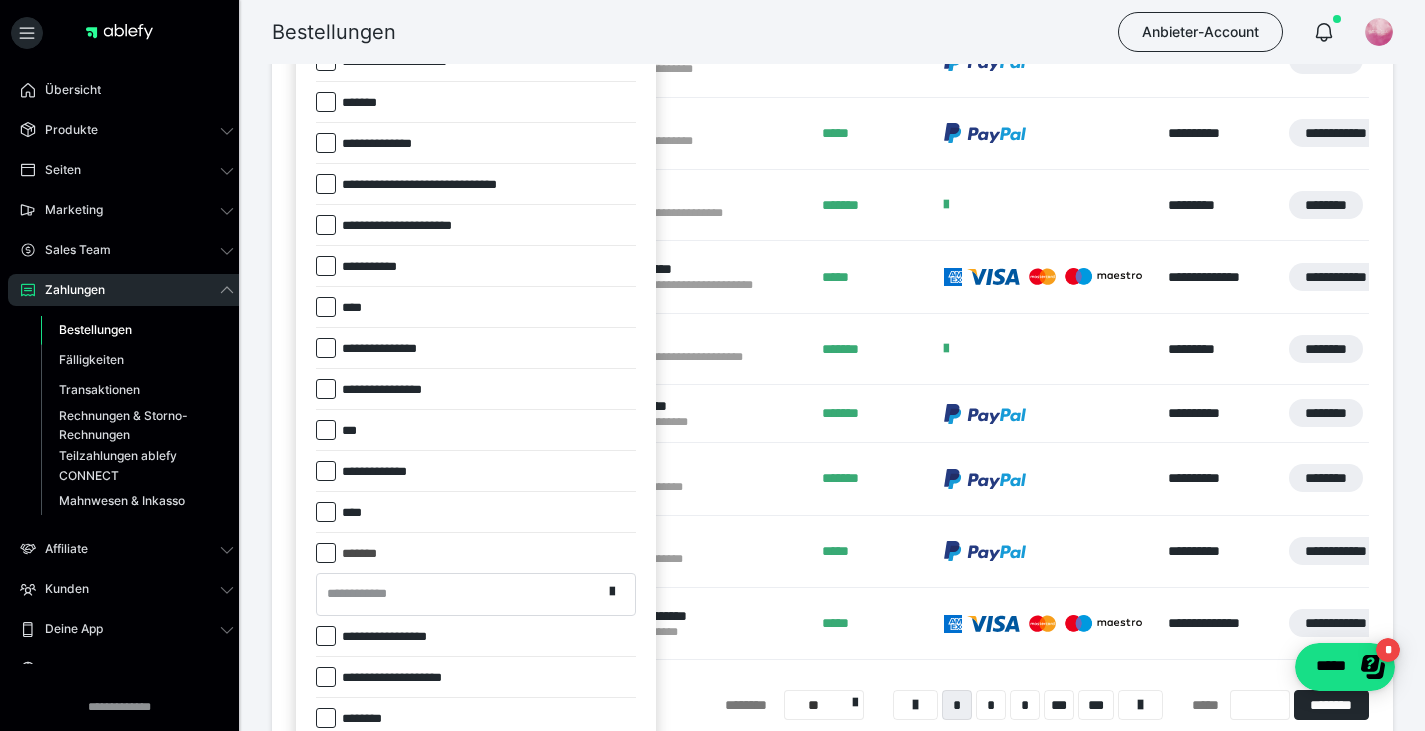 scroll, scrollTop: 700, scrollLeft: 0, axis: vertical 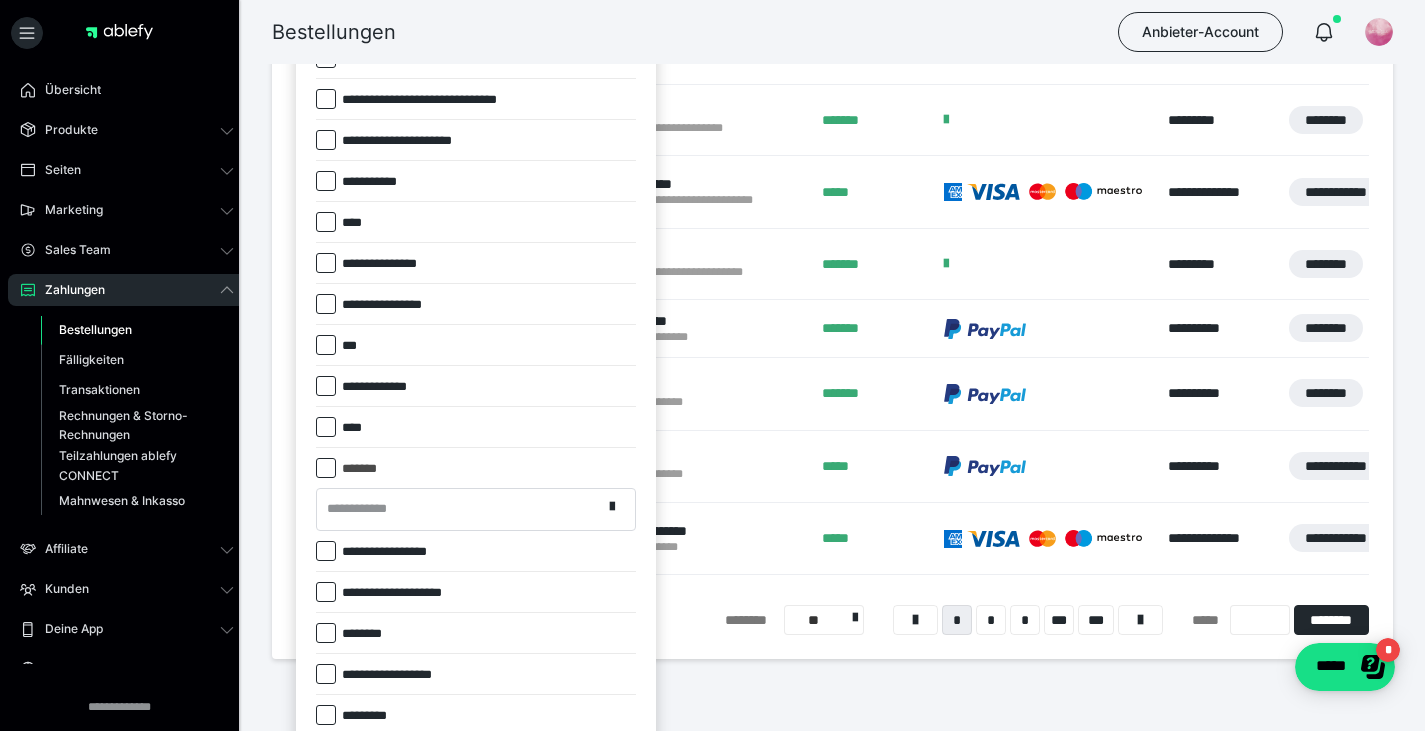 click on "**********" at bounding box center (459, 509) 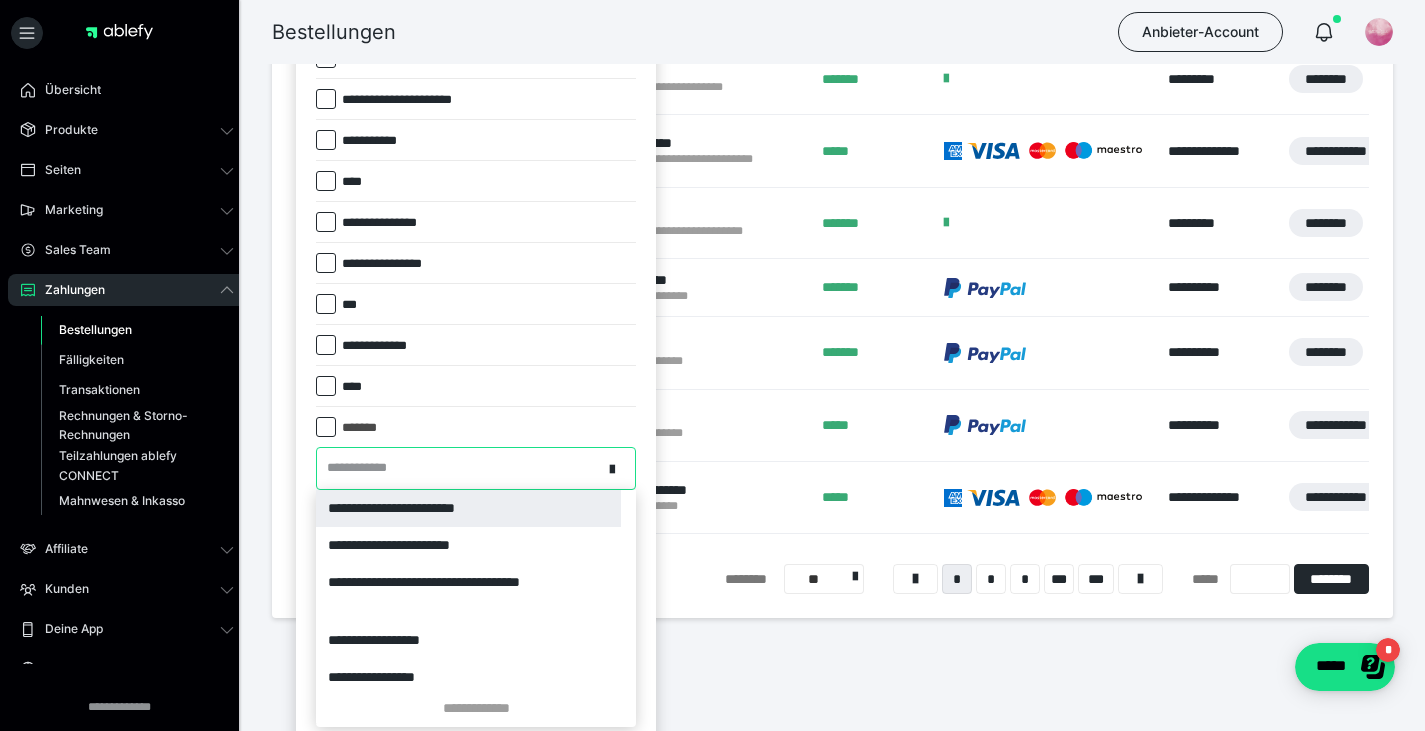 scroll, scrollTop: 745, scrollLeft: 0, axis: vertical 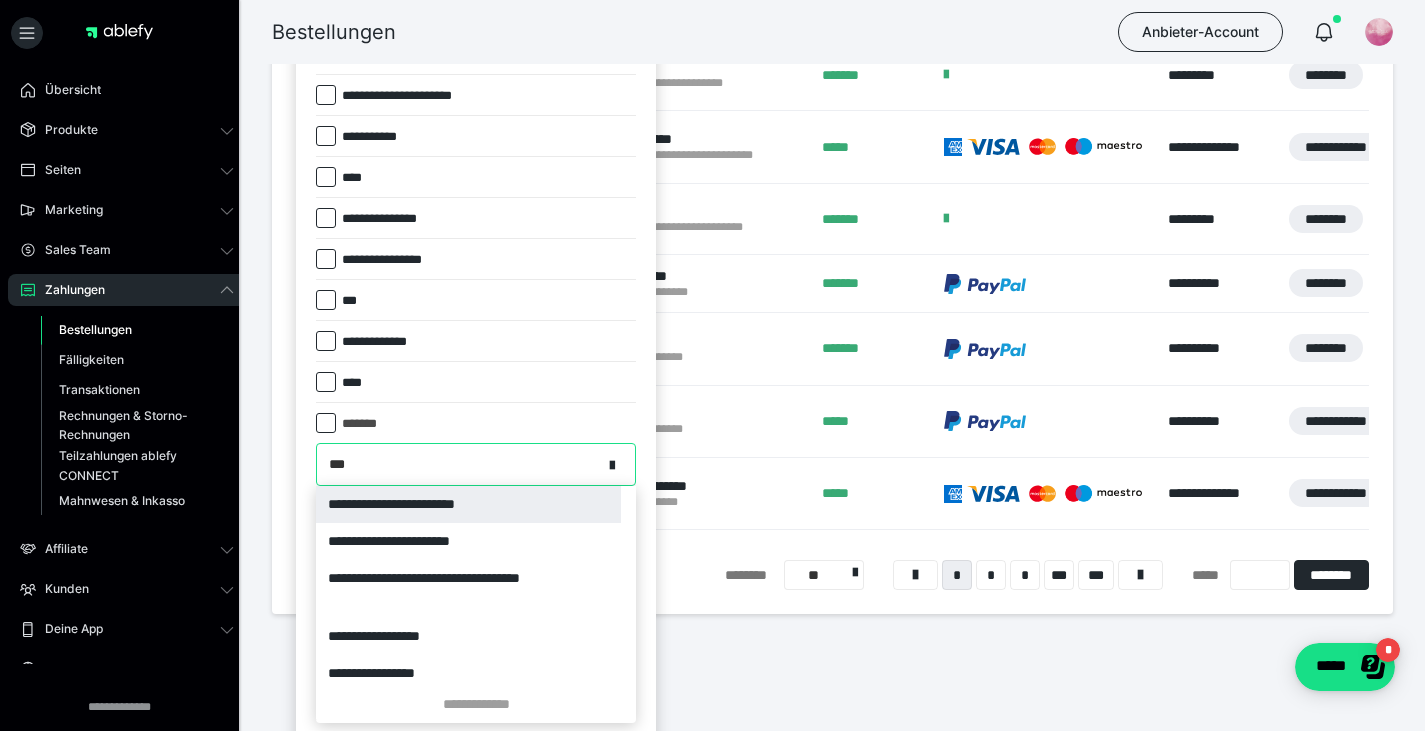 type on "***" 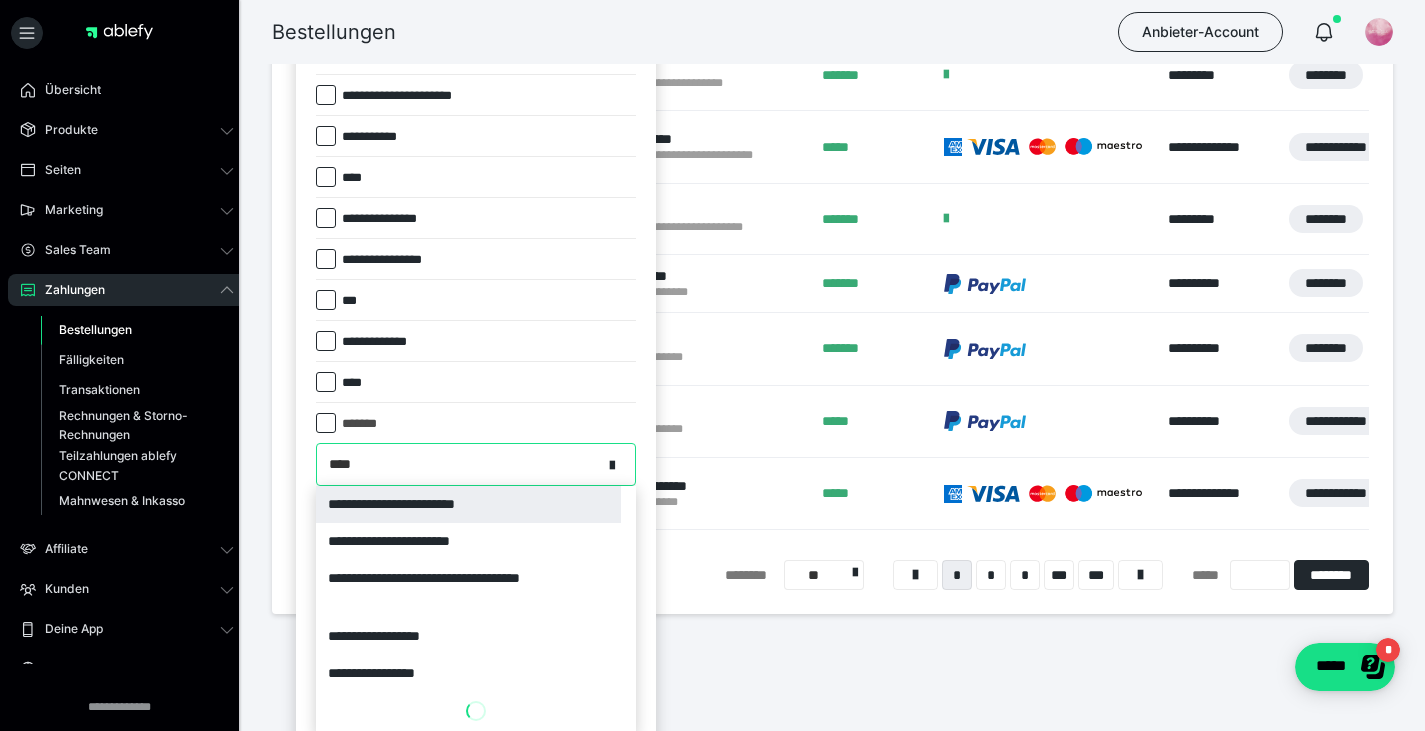 scroll, scrollTop: 758, scrollLeft: 0, axis: vertical 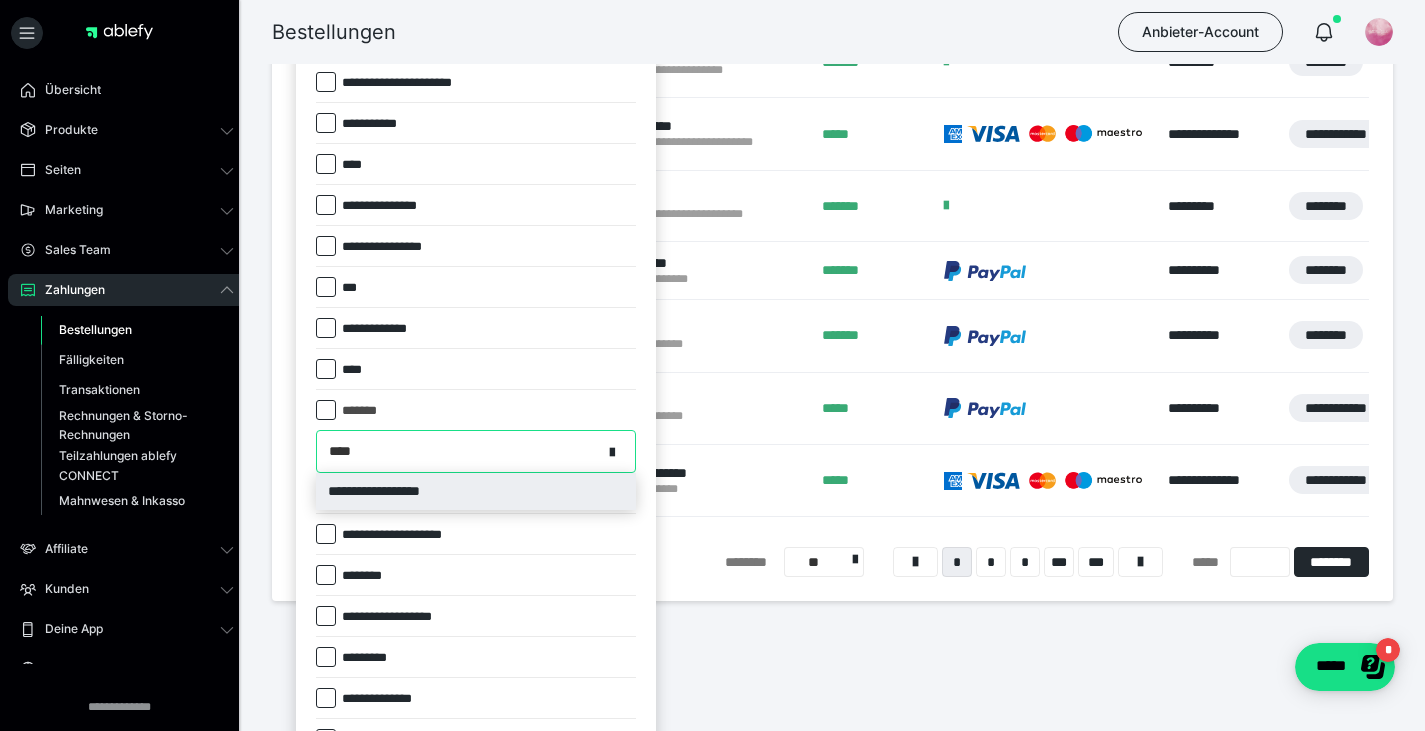 click on "**********" at bounding box center (476, 491) 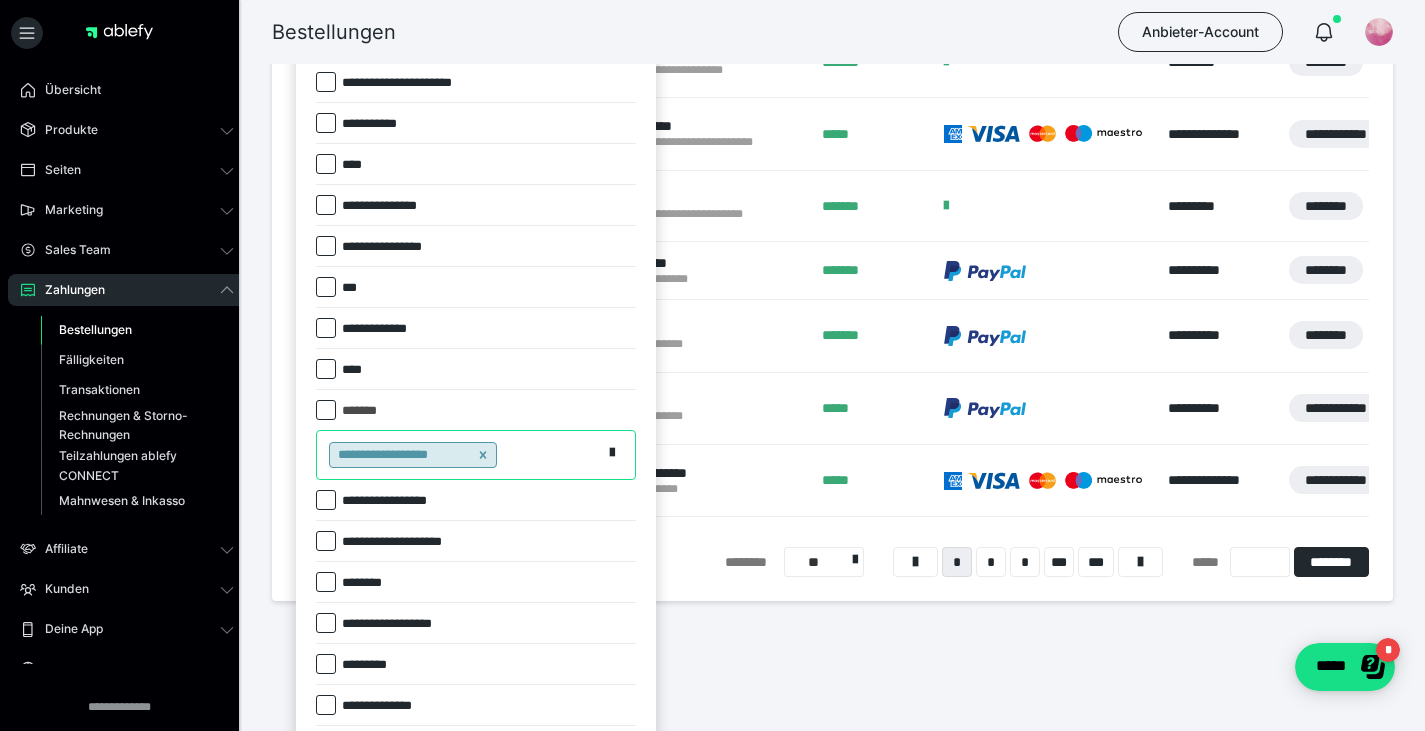scroll, scrollTop: 458, scrollLeft: 0, axis: vertical 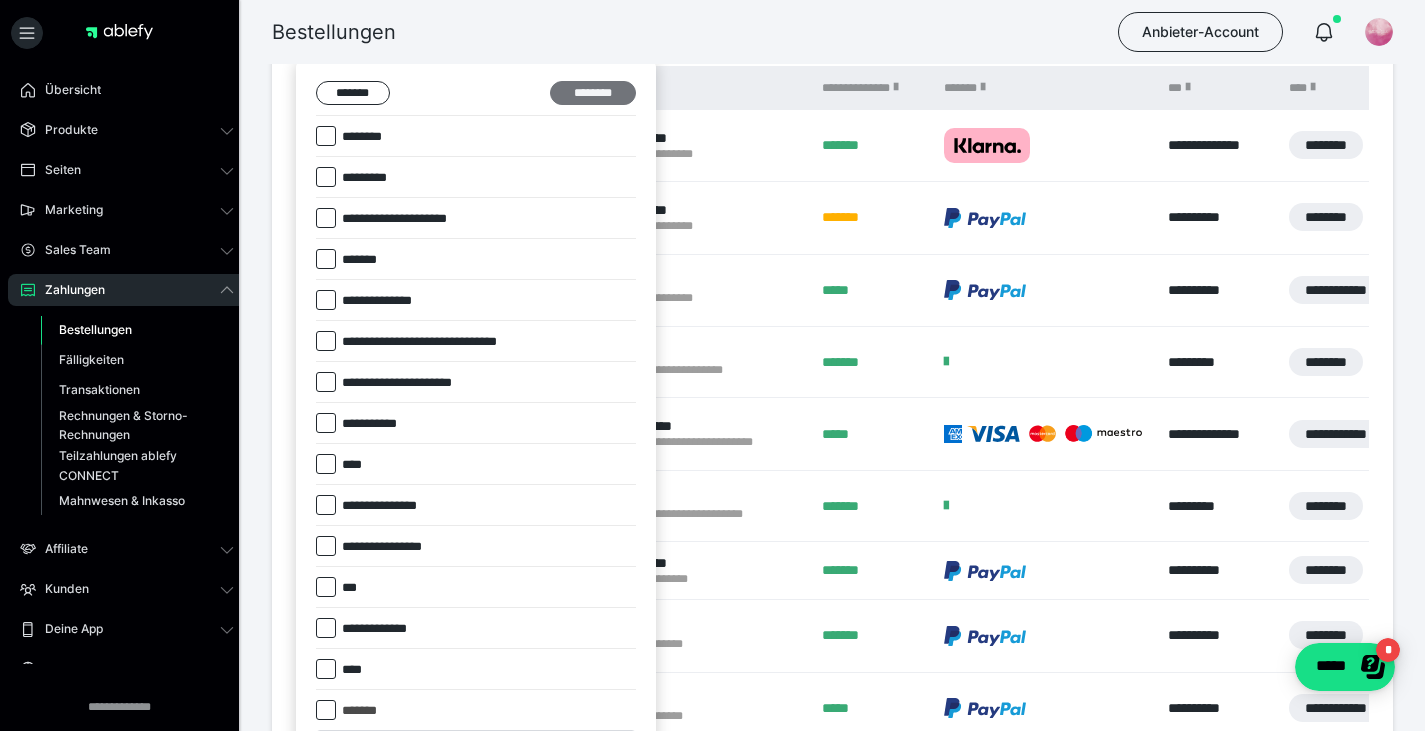 click on "********" at bounding box center (593, 93) 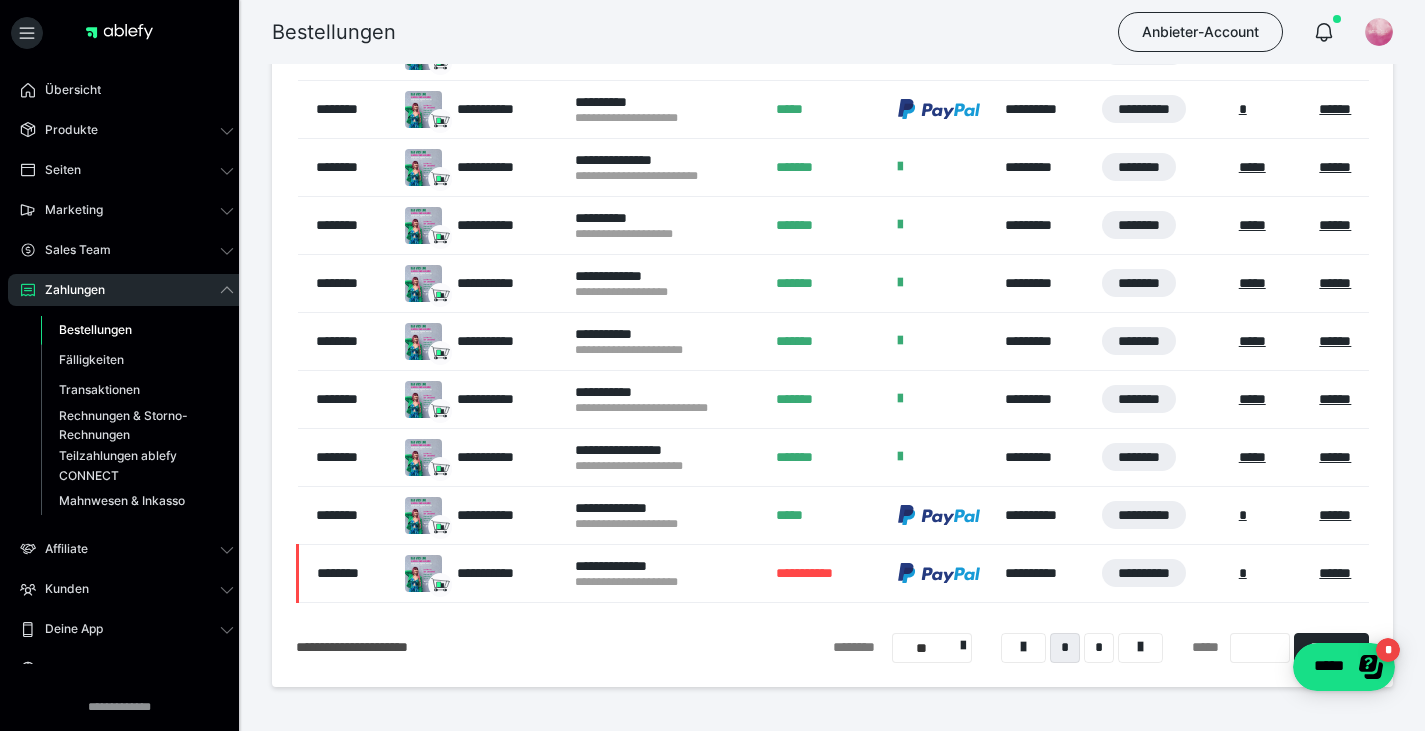 scroll, scrollTop: 632, scrollLeft: 0, axis: vertical 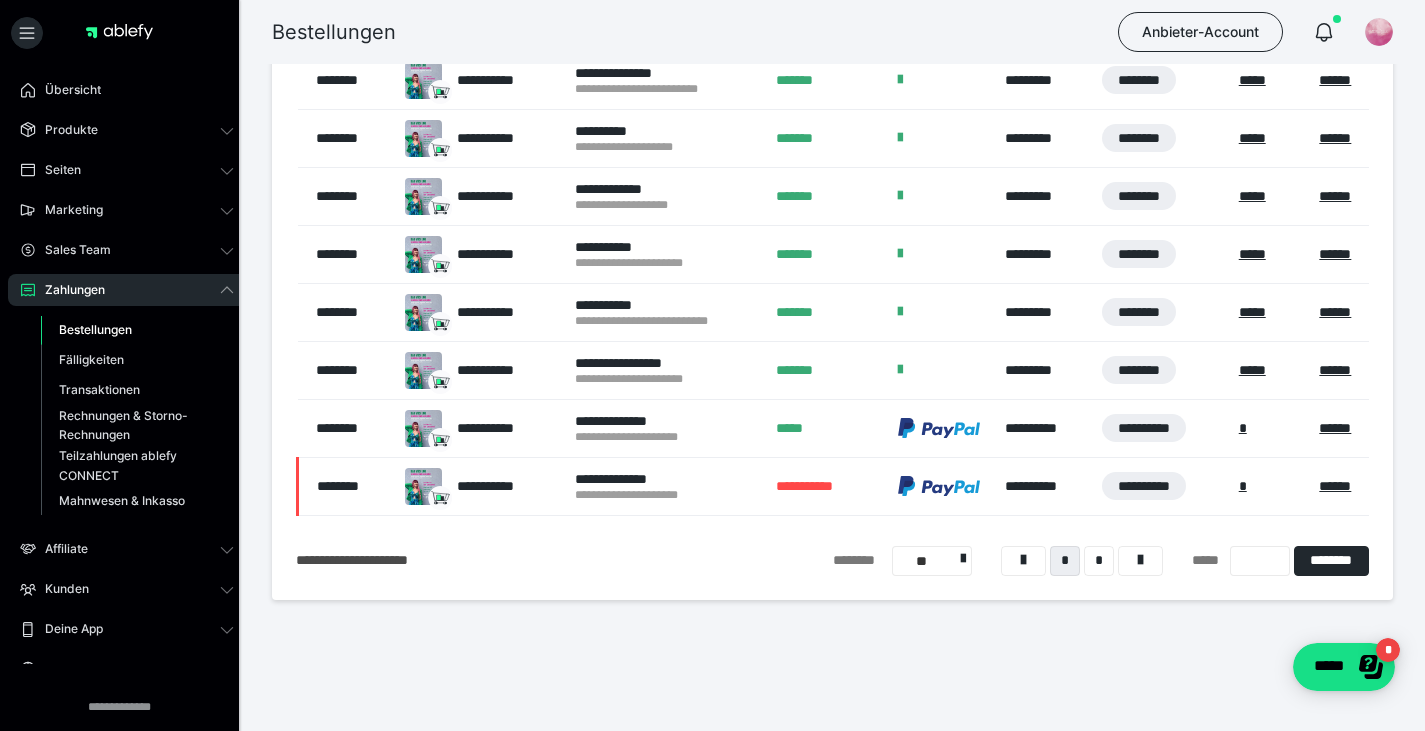 click on "**" at bounding box center (932, 561) 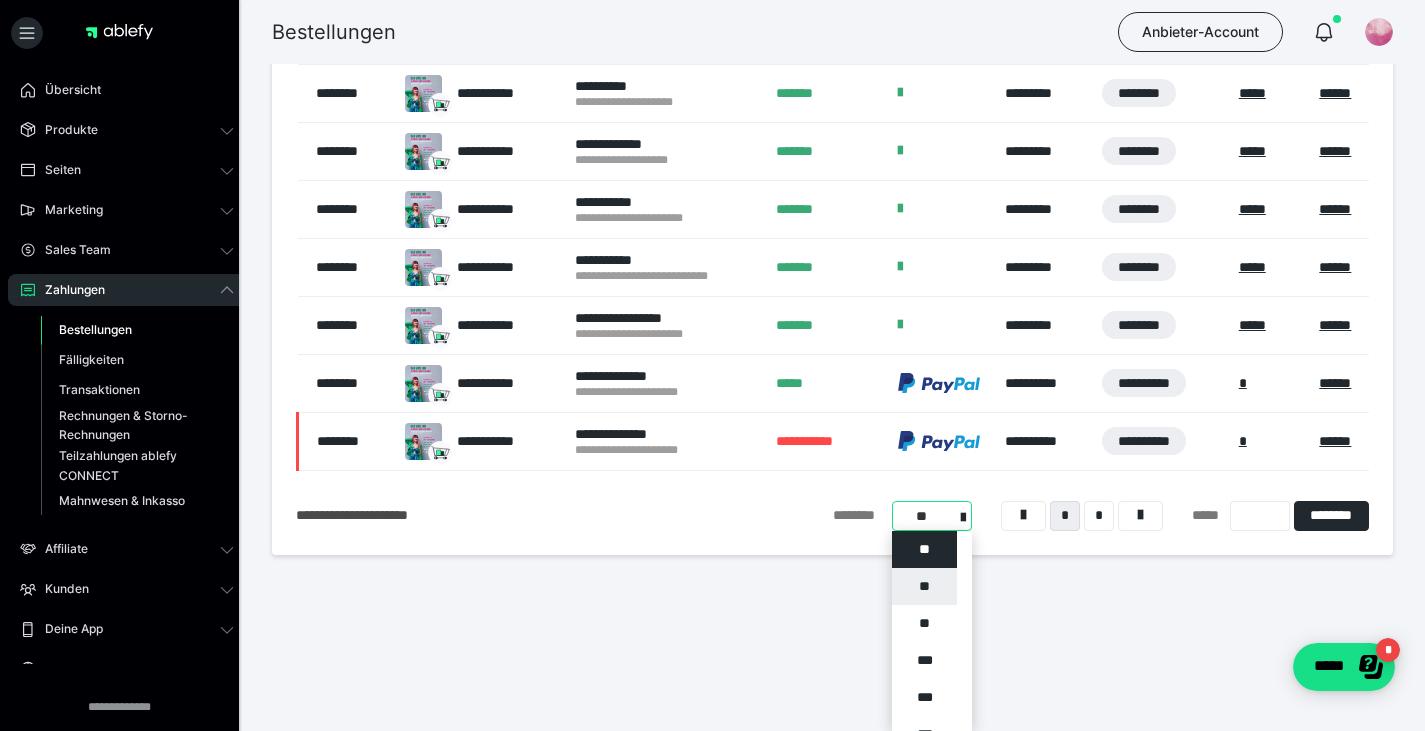 click on "**" at bounding box center [924, 586] 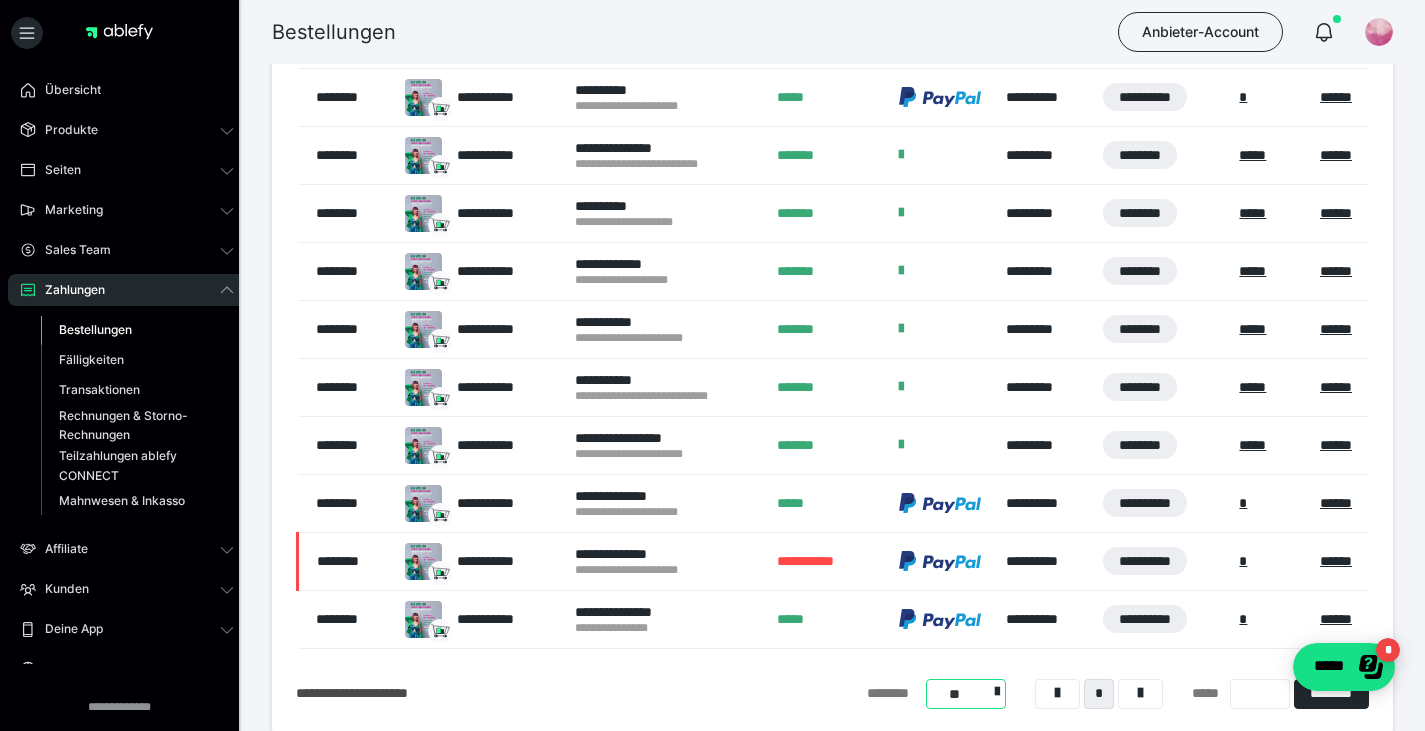 scroll, scrollTop: 490, scrollLeft: 0, axis: vertical 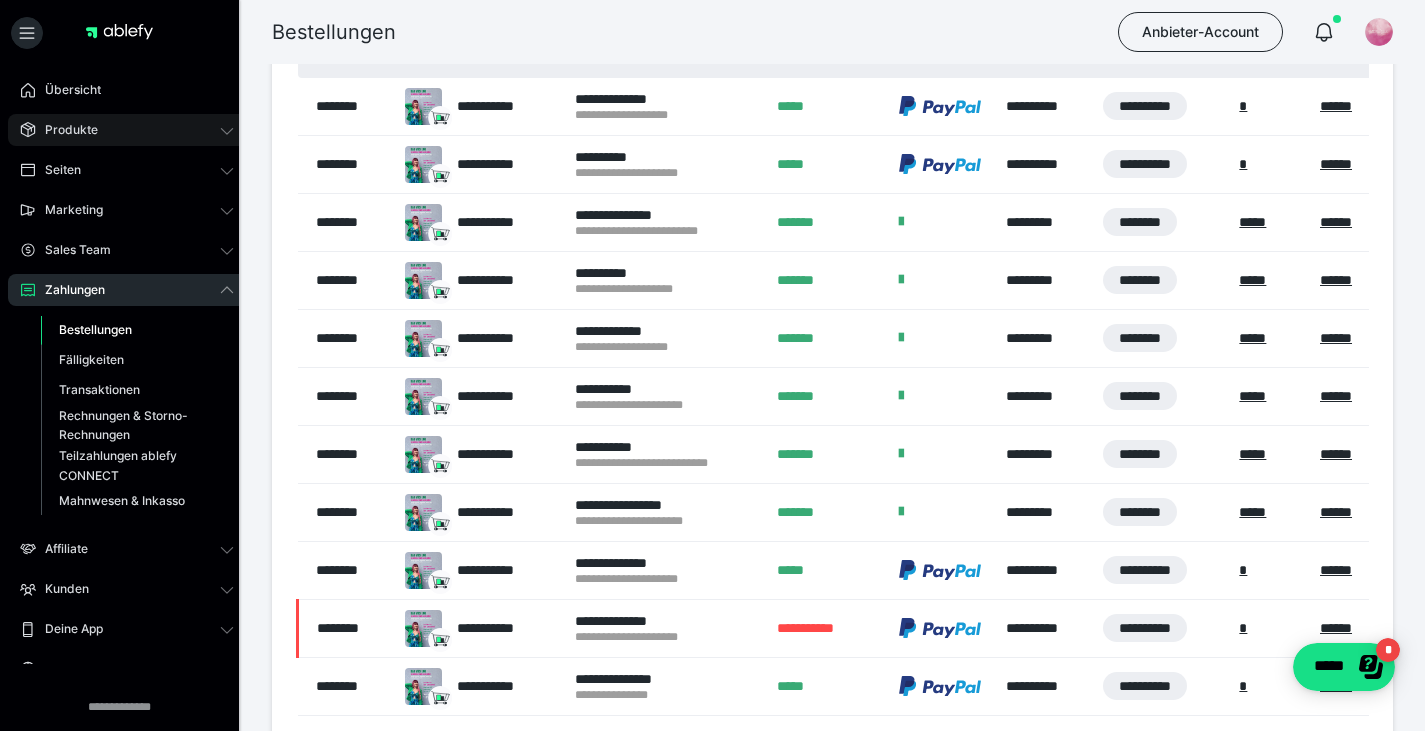 click on "Produkte" at bounding box center [127, 130] 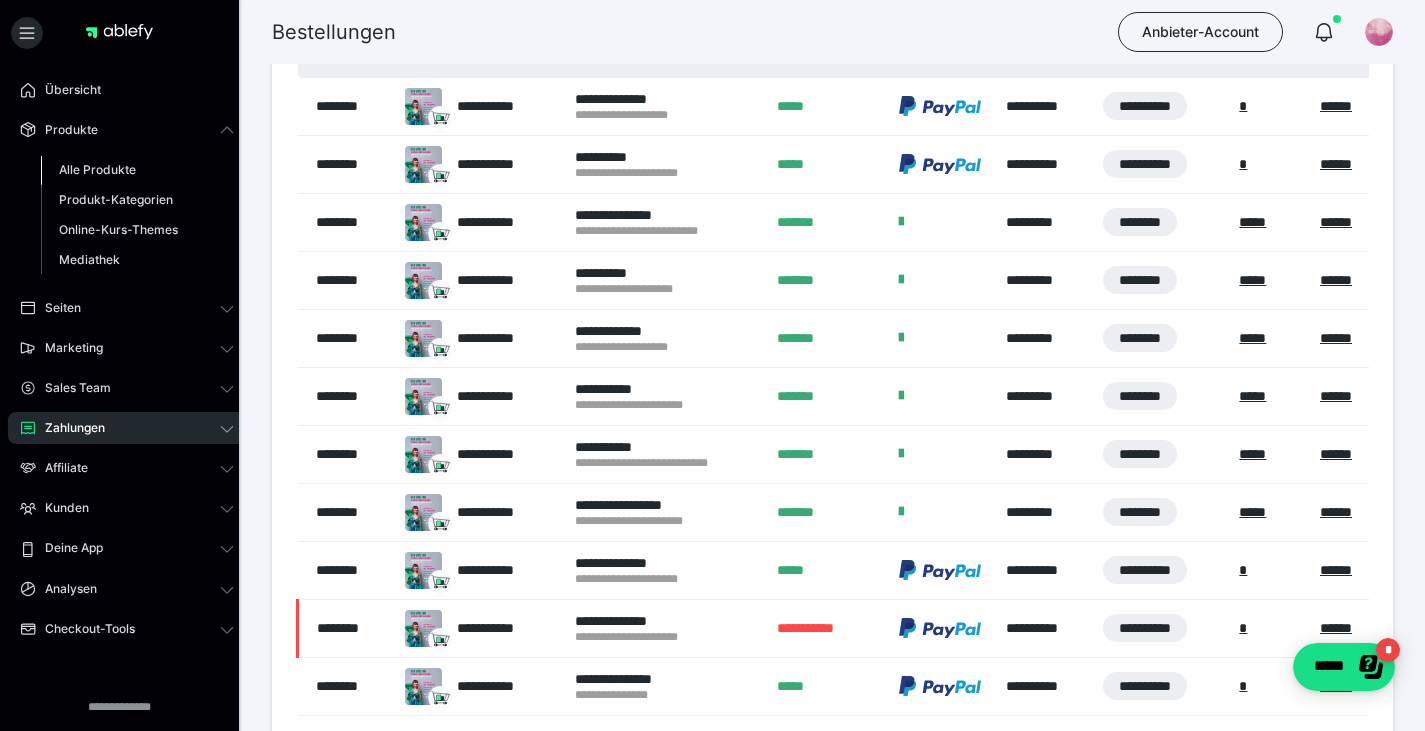 click on "Alle Produkte" at bounding box center [97, 169] 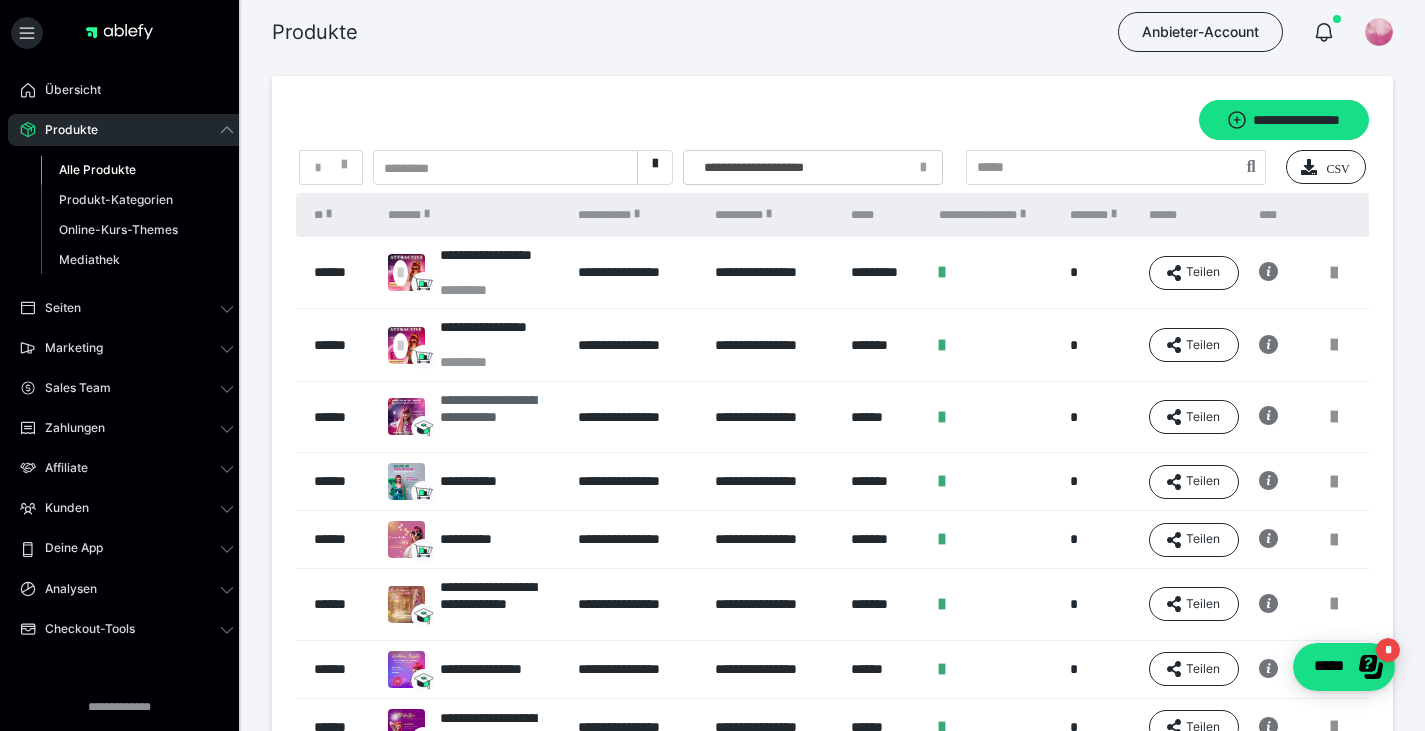 scroll, scrollTop: 364, scrollLeft: 0, axis: vertical 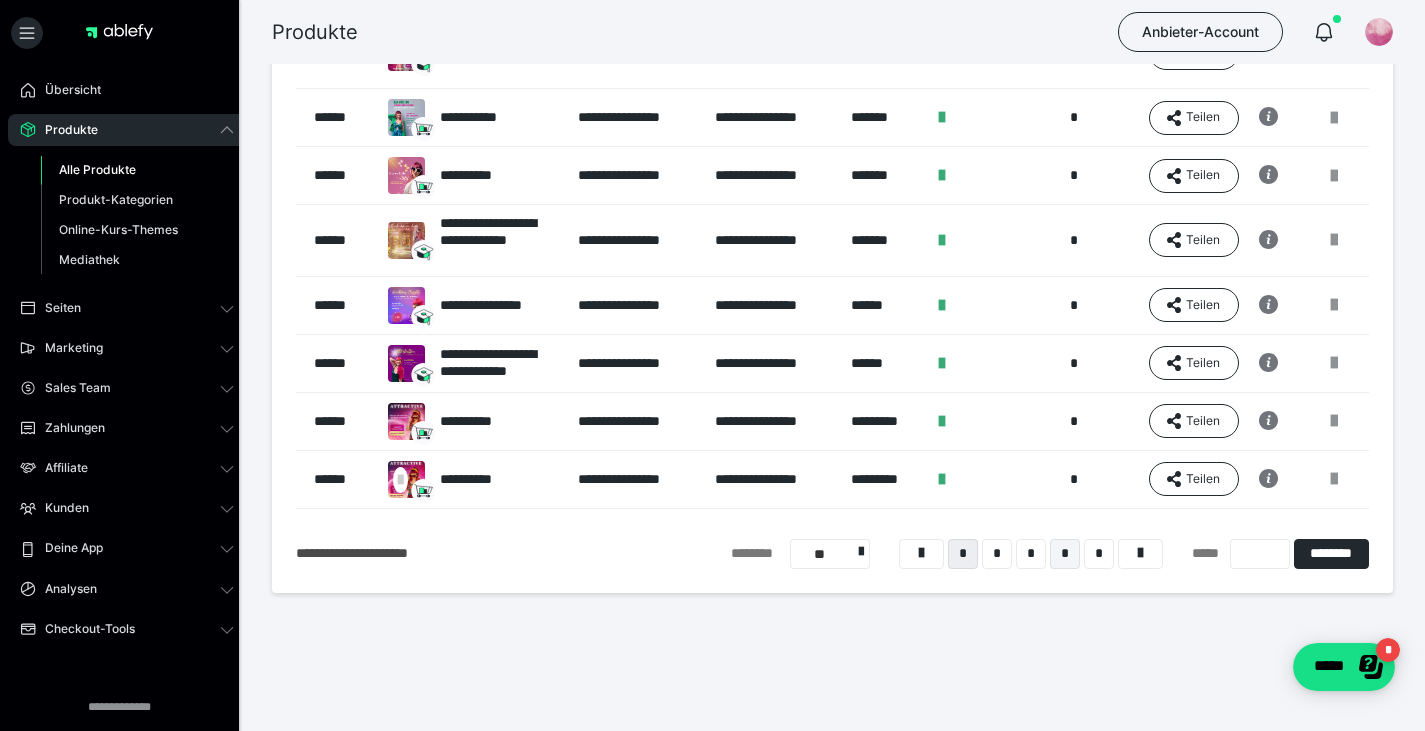 click on "*" at bounding box center [1065, 554] 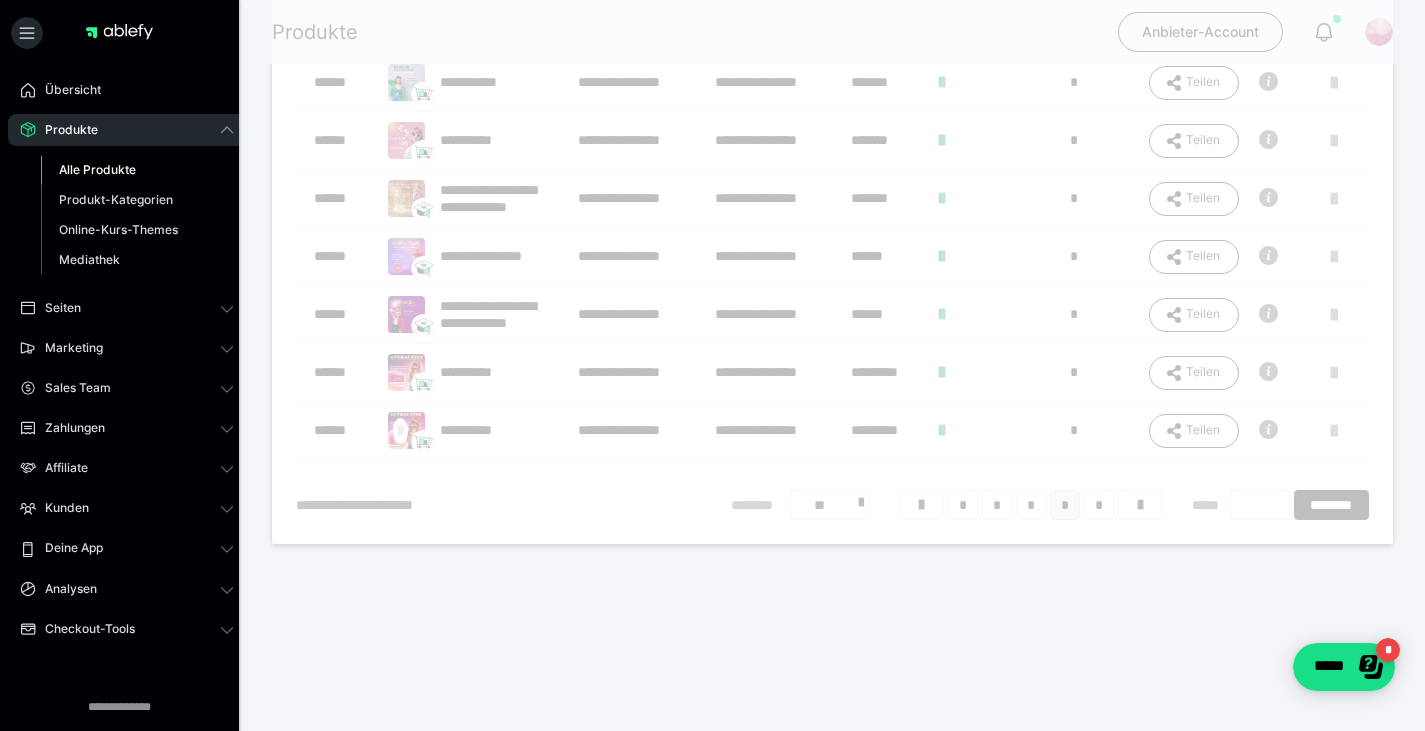 scroll, scrollTop: 16, scrollLeft: 0, axis: vertical 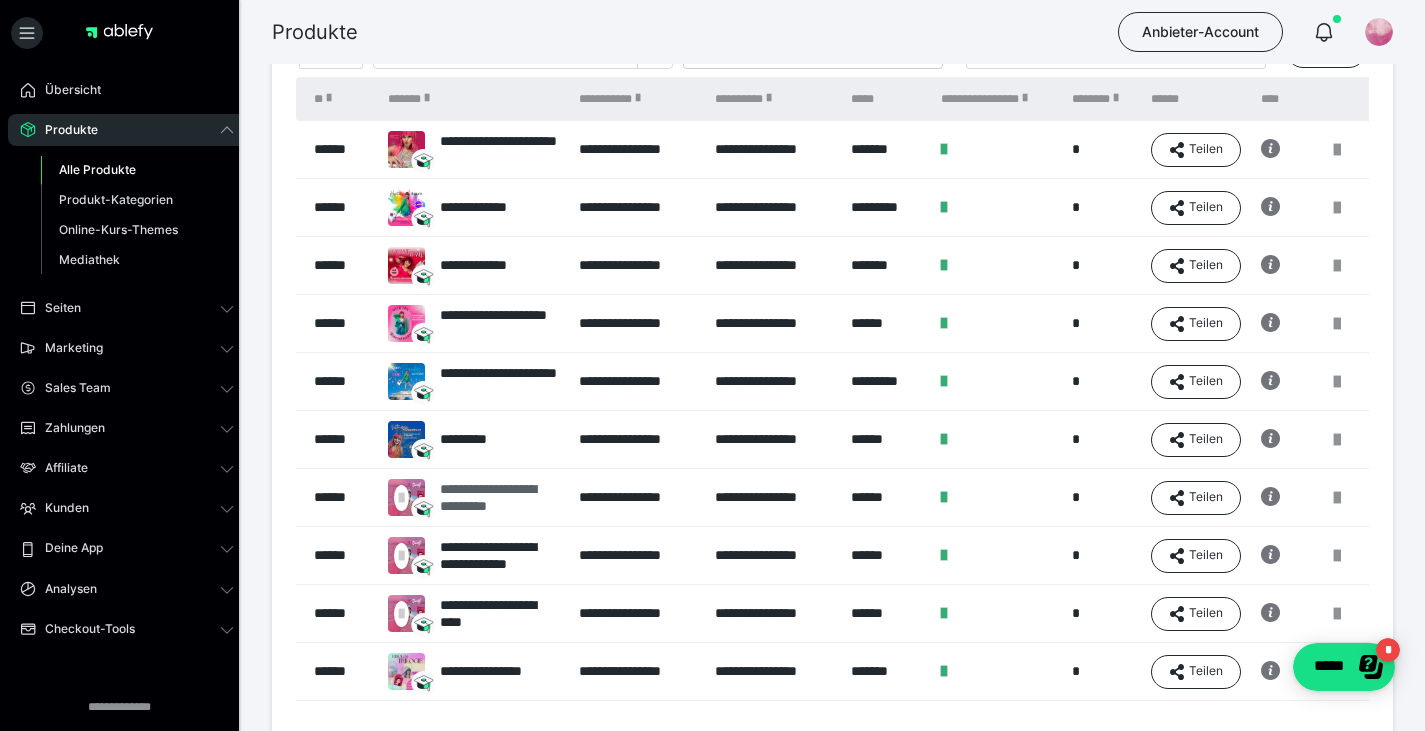 click on "**********" at bounding box center (499, 498) 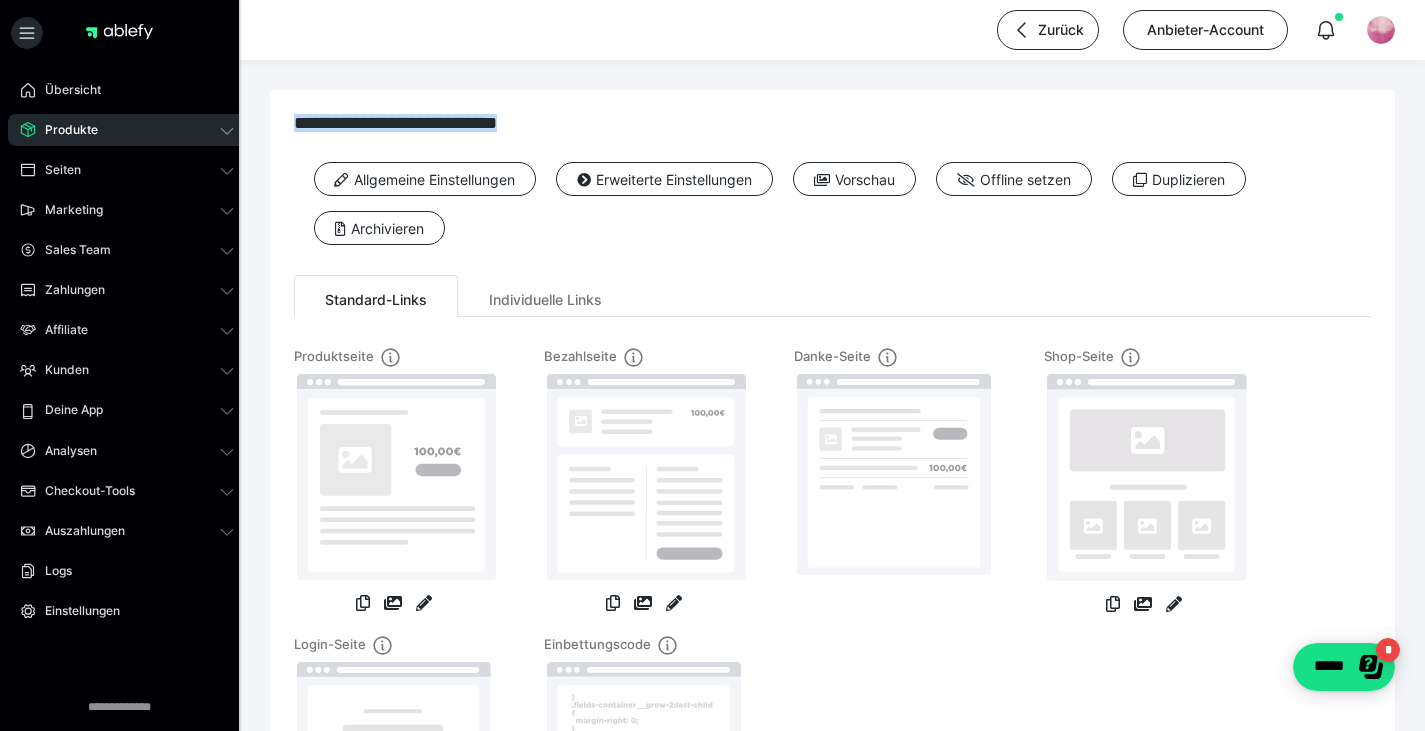 drag, startPoint x: 296, startPoint y: 124, endPoint x: 587, endPoint y: 122, distance: 291.00687 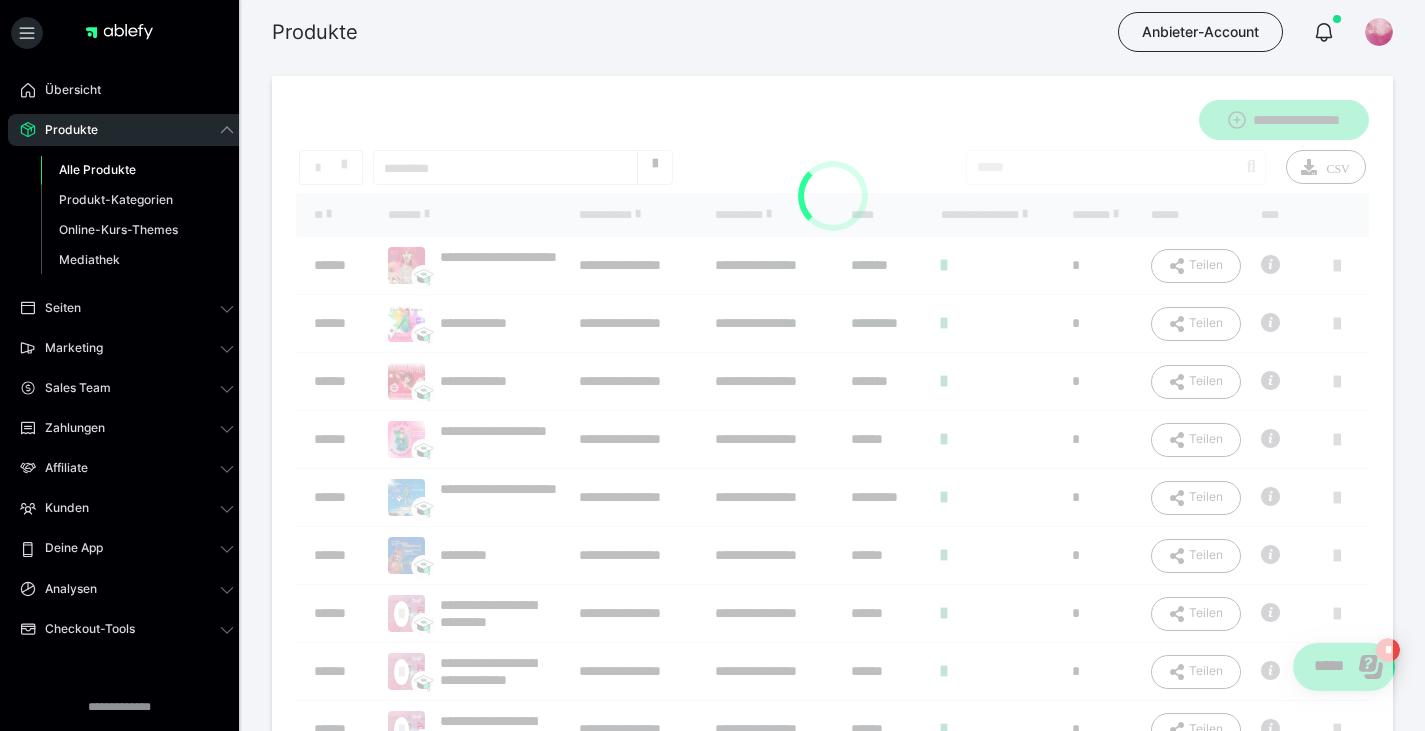 scroll, scrollTop: 116, scrollLeft: 0, axis: vertical 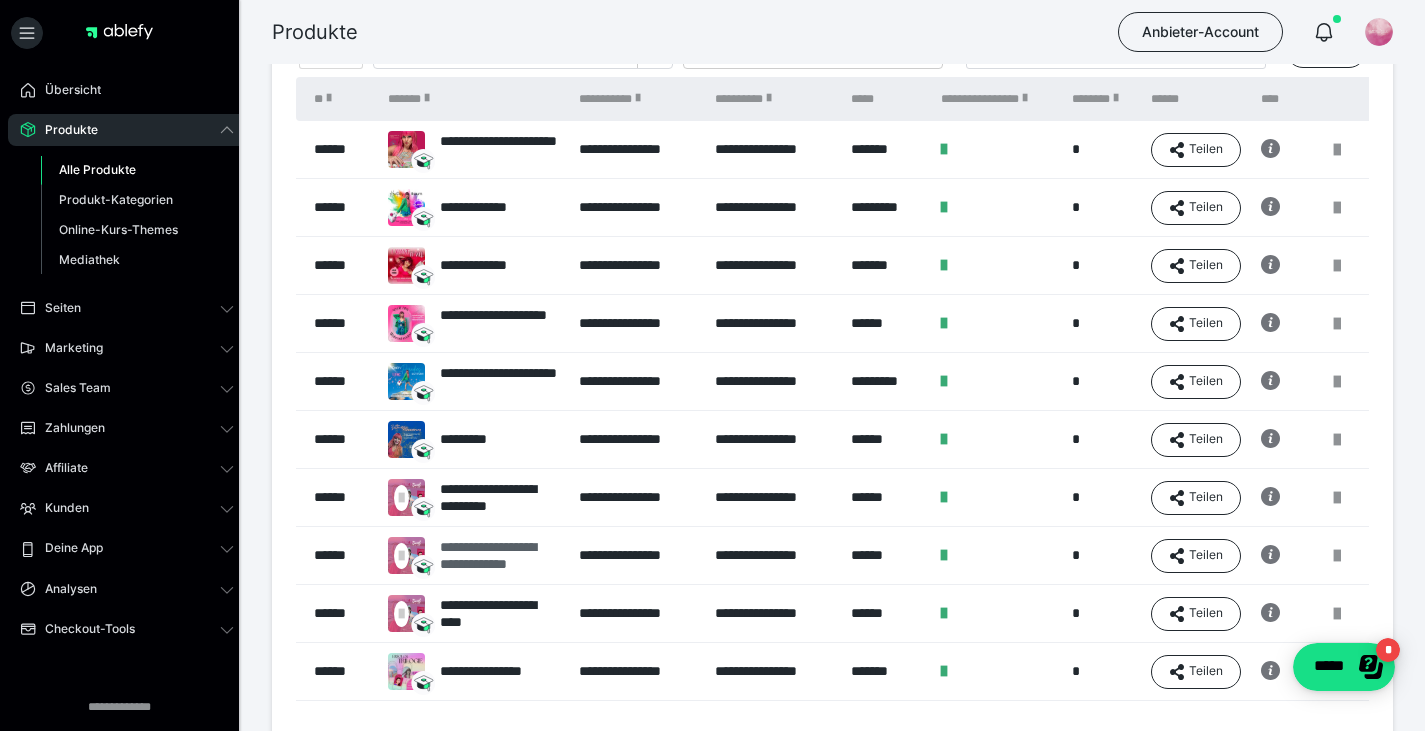 click on "**********" at bounding box center (499, 556) 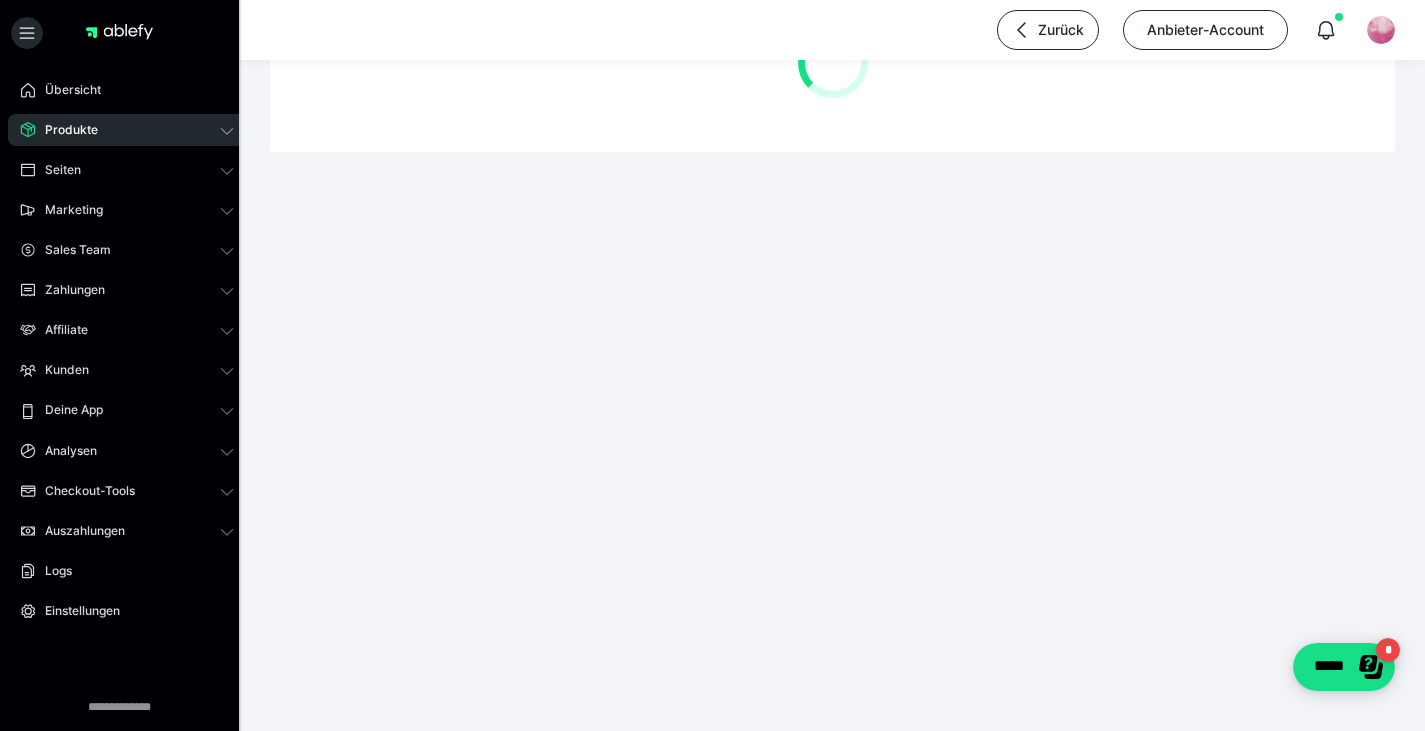 scroll, scrollTop: 0, scrollLeft: 0, axis: both 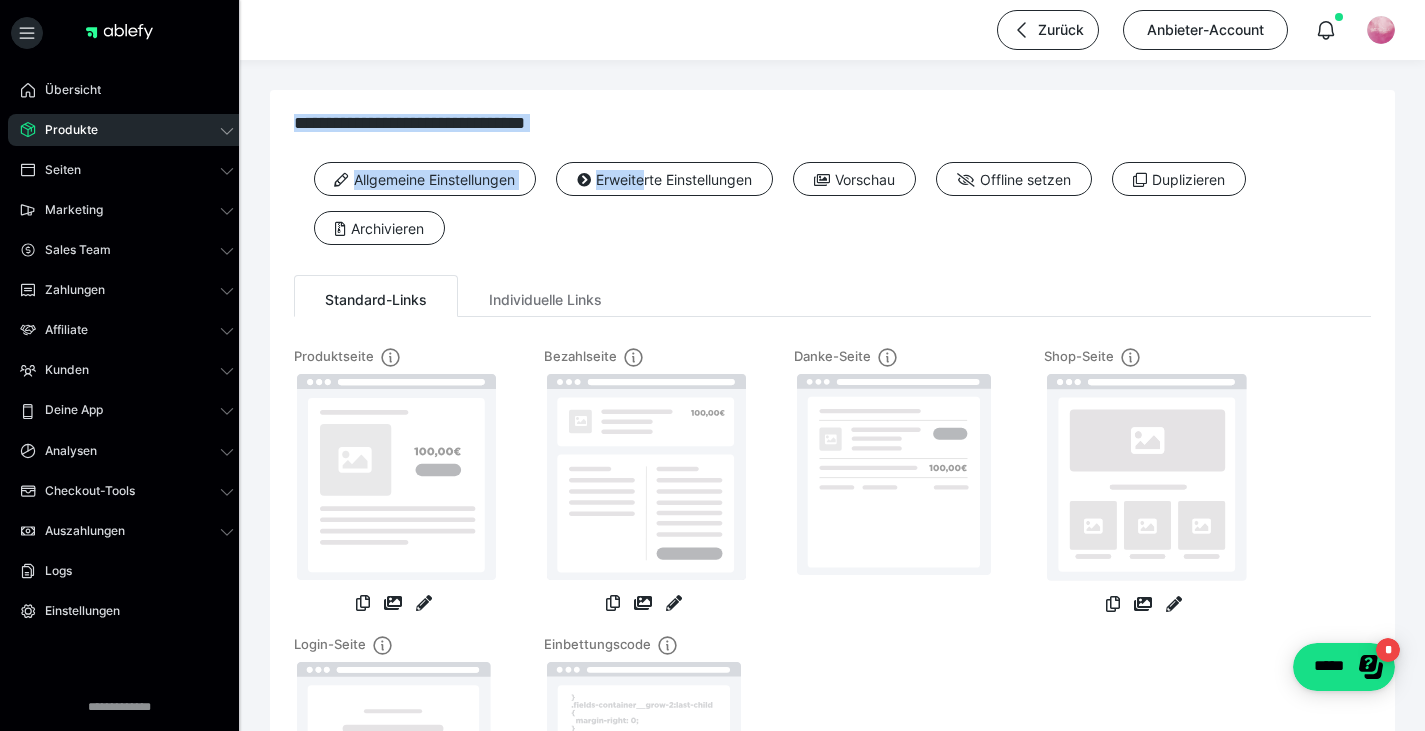 drag, startPoint x: 298, startPoint y: 117, endPoint x: 641, endPoint y: 149, distance: 344.48947 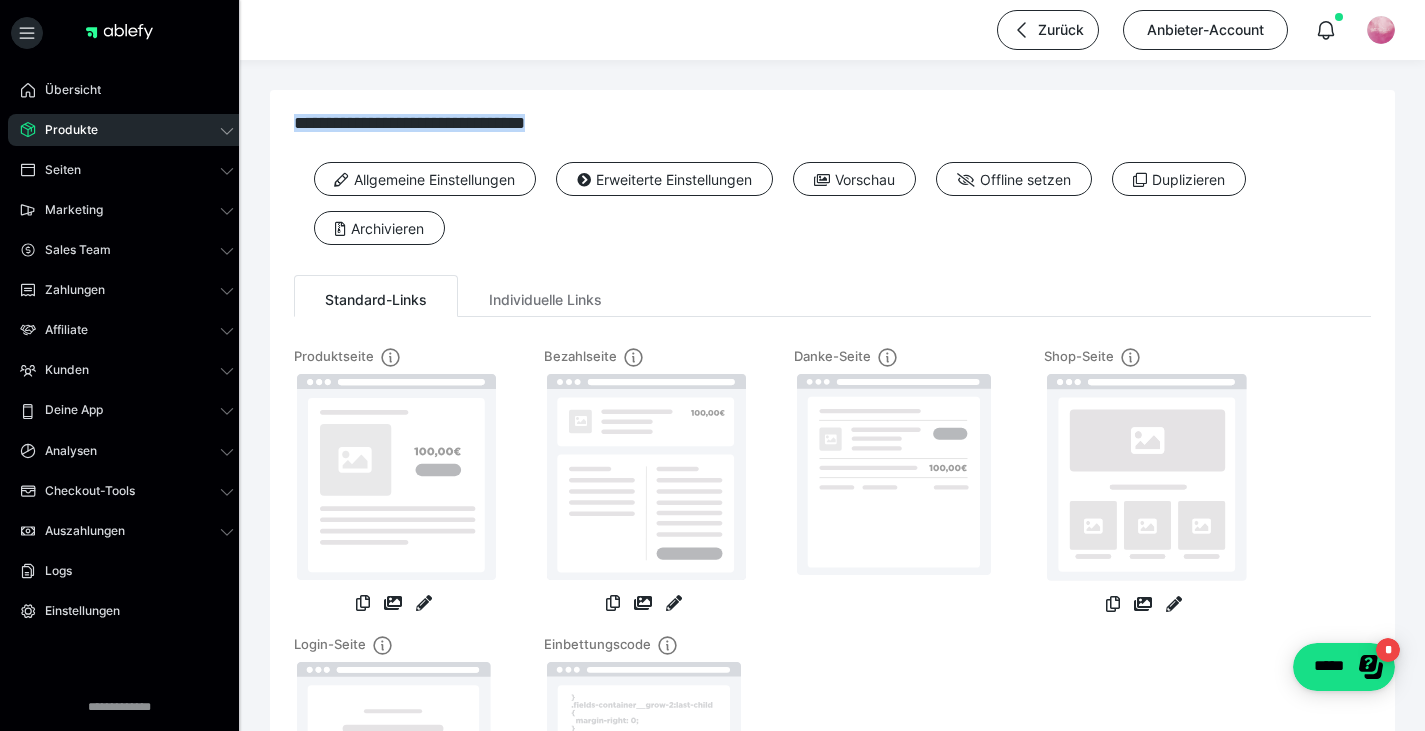 drag, startPoint x: 598, startPoint y: 117, endPoint x: 270, endPoint y: 124, distance: 328.07468 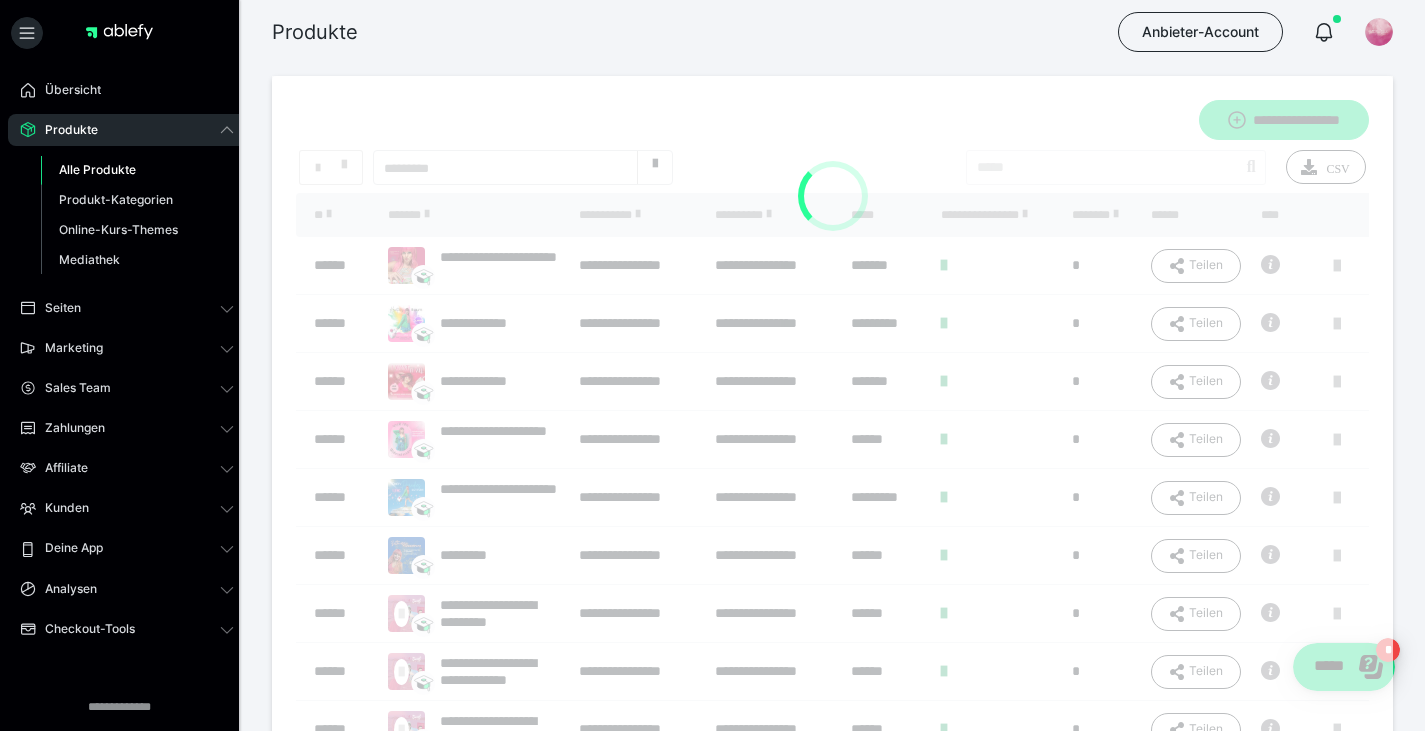 scroll, scrollTop: 116, scrollLeft: 0, axis: vertical 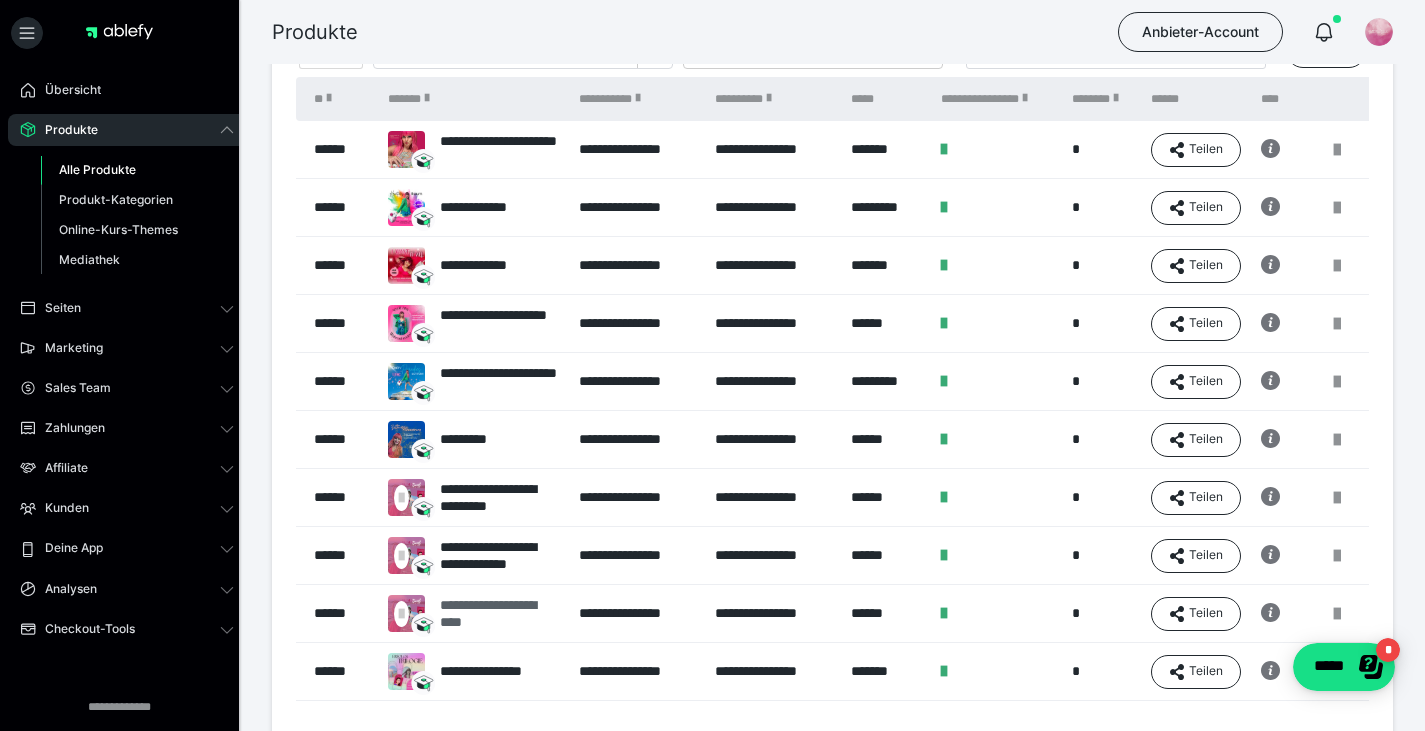 click on "**********" at bounding box center (499, 614) 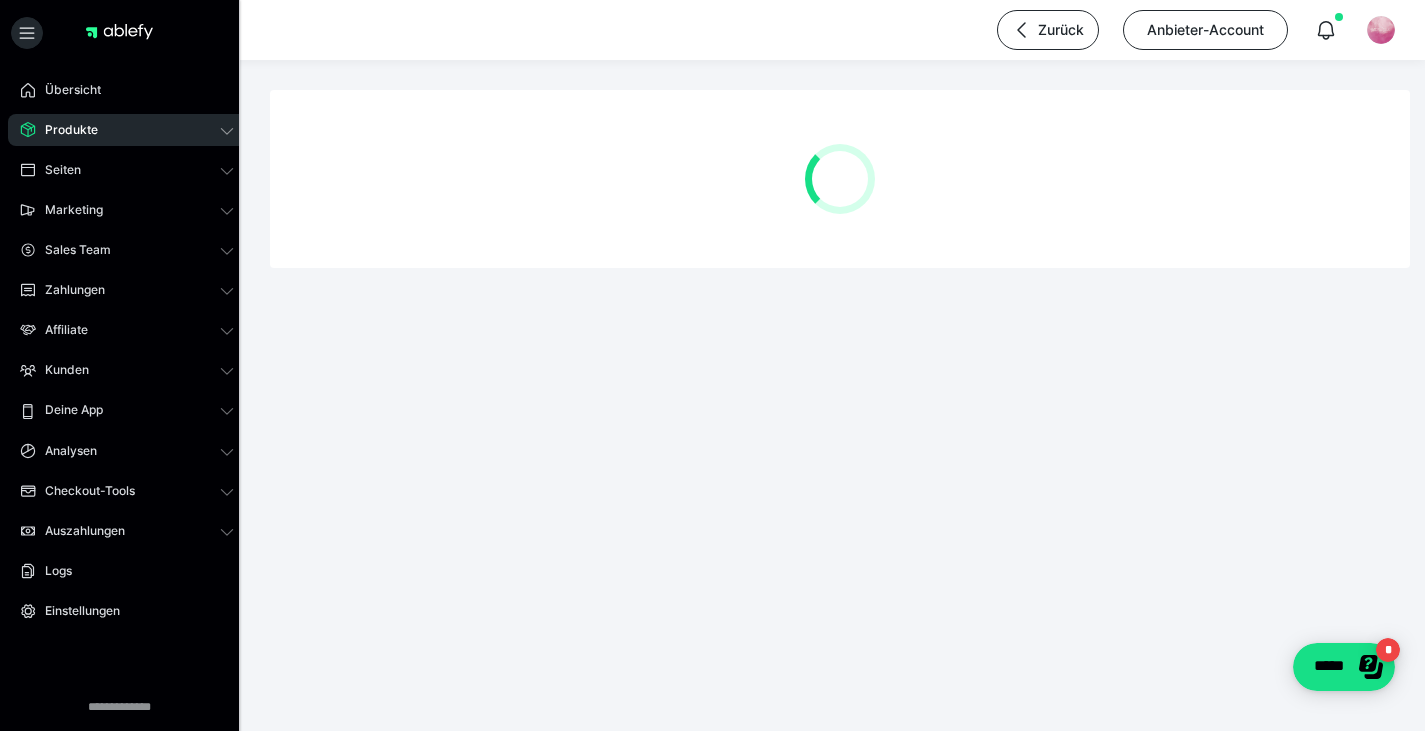 scroll, scrollTop: 0, scrollLeft: 0, axis: both 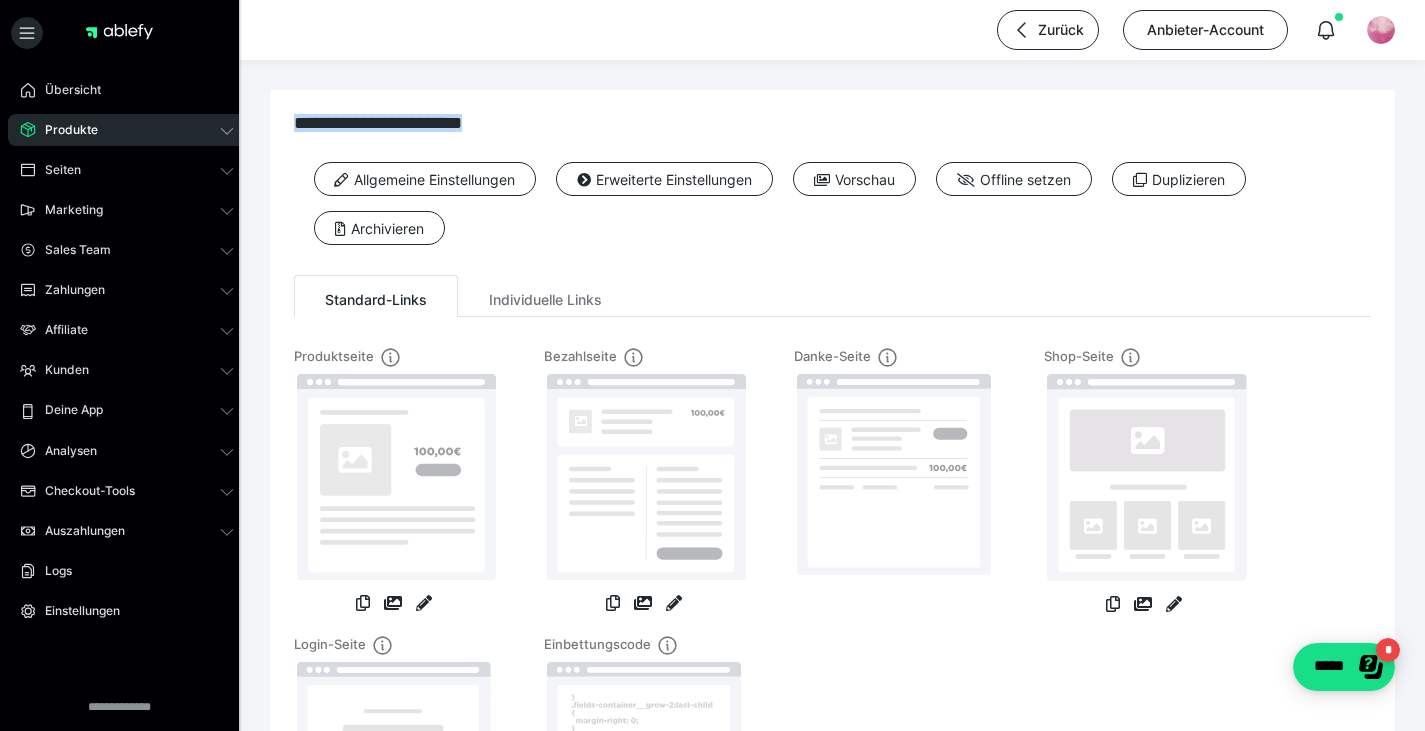 drag, startPoint x: 289, startPoint y: 123, endPoint x: 585, endPoint y: 121, distance: 296.00674 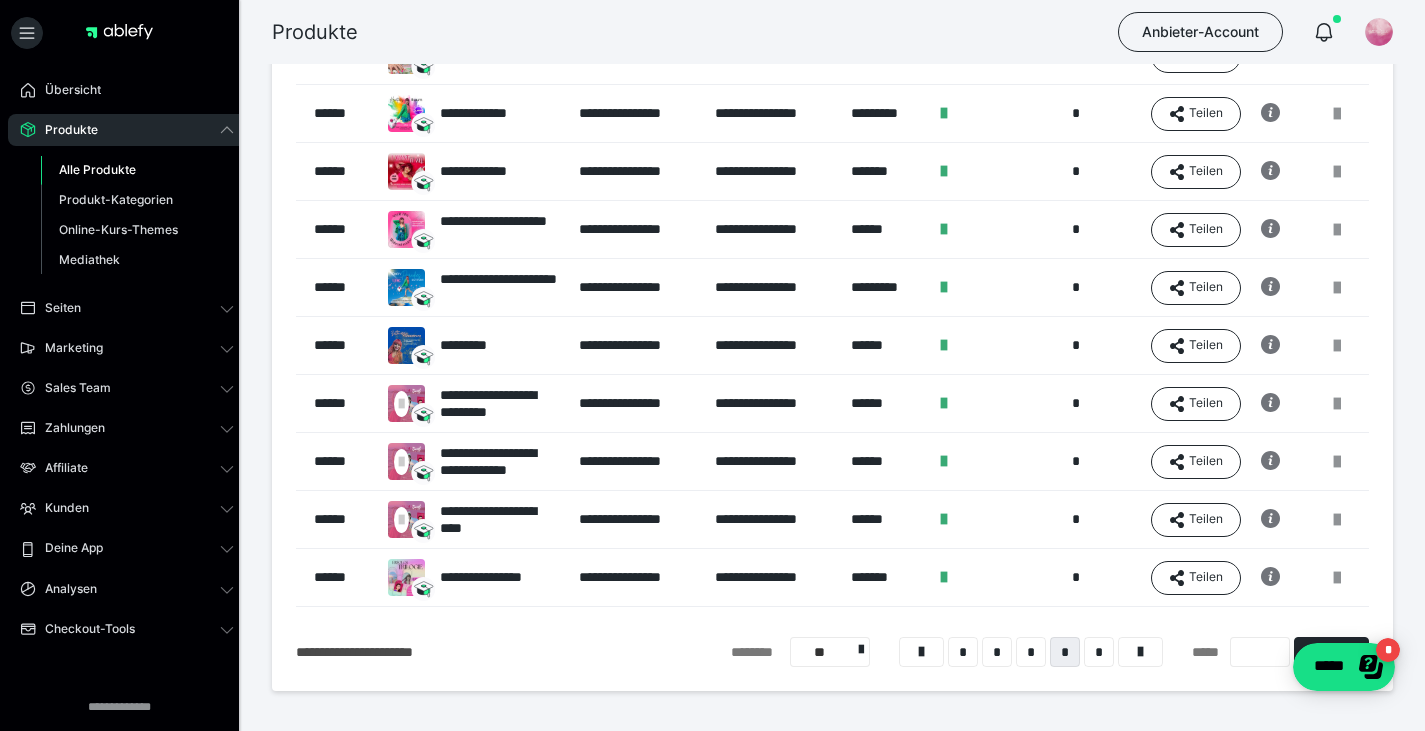 scroll, scrollTop: 301, scrollLeft: 0, axis: vertical 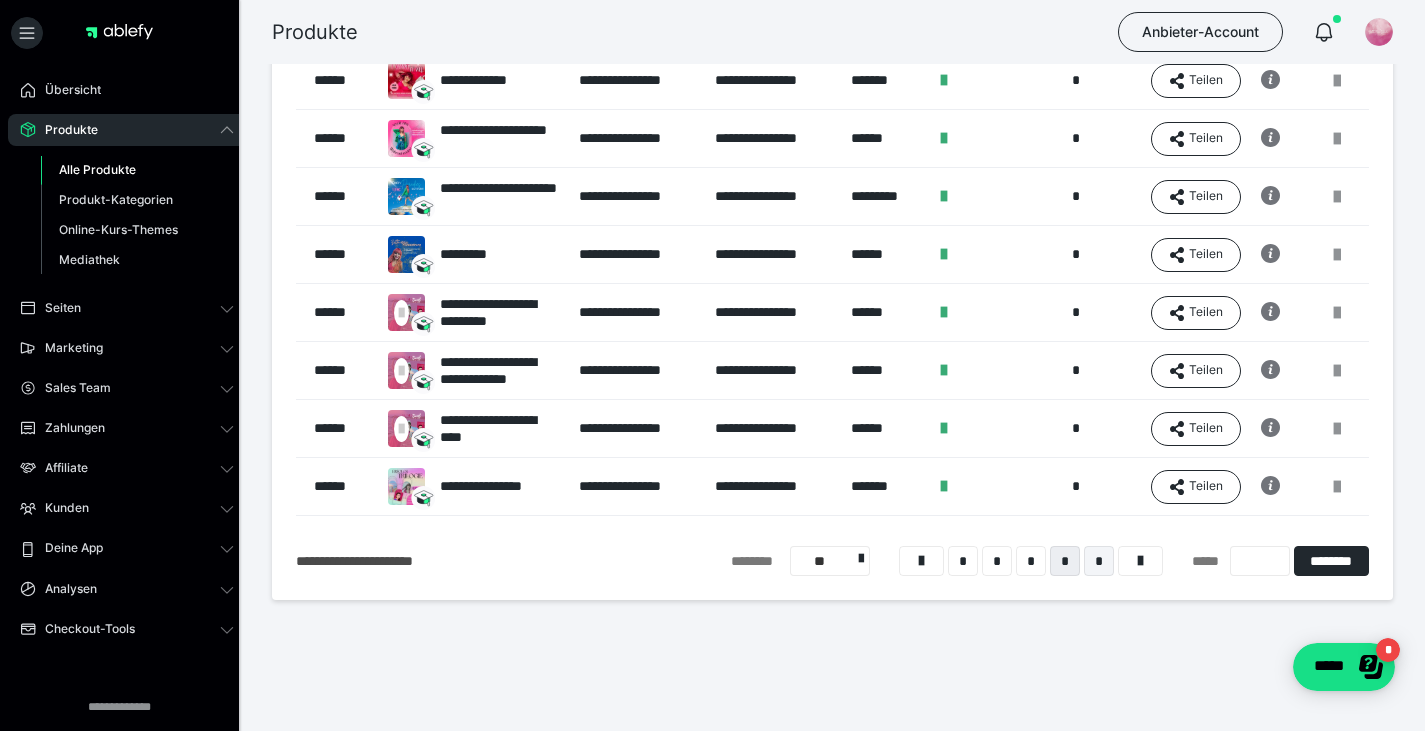 click on "*" at bounding box center (1099, 561) 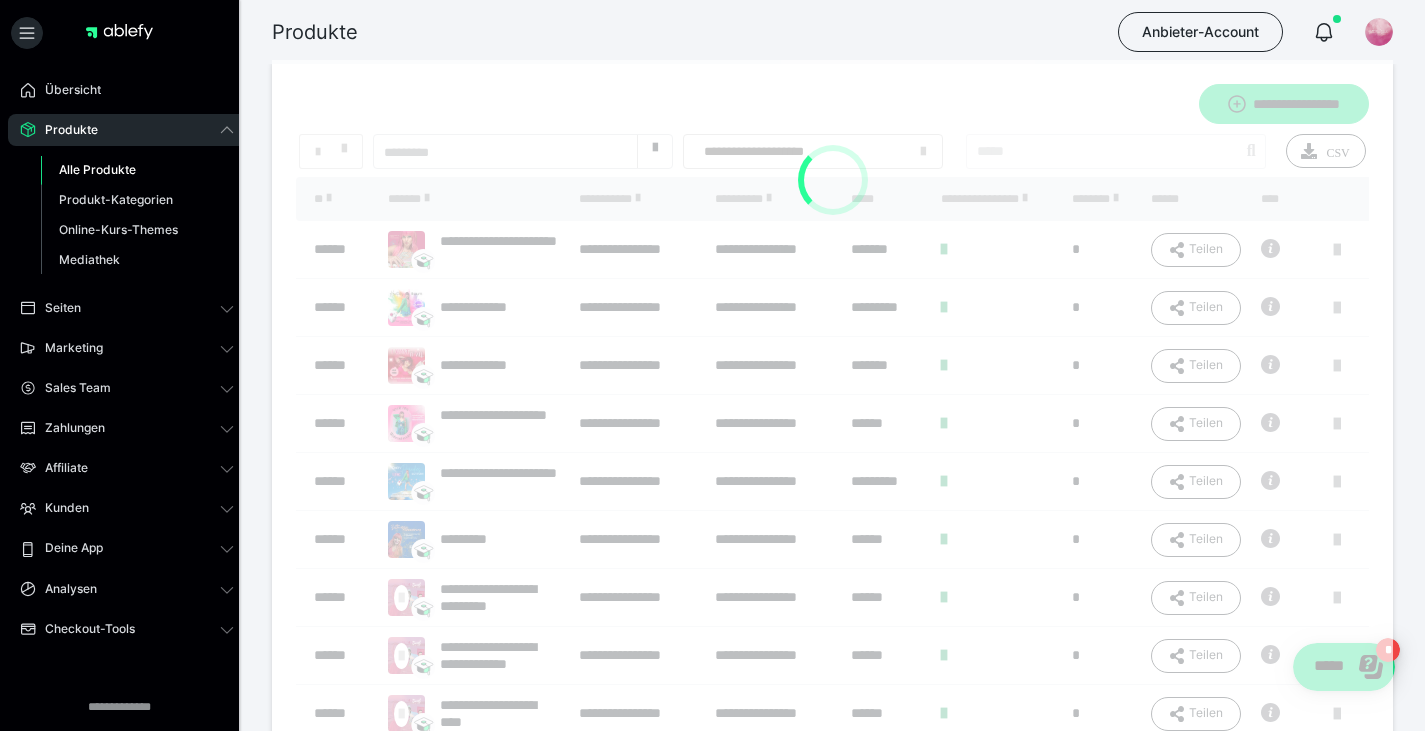 scroll, scrollTop: 0, scrollLeft: 0, axis: both 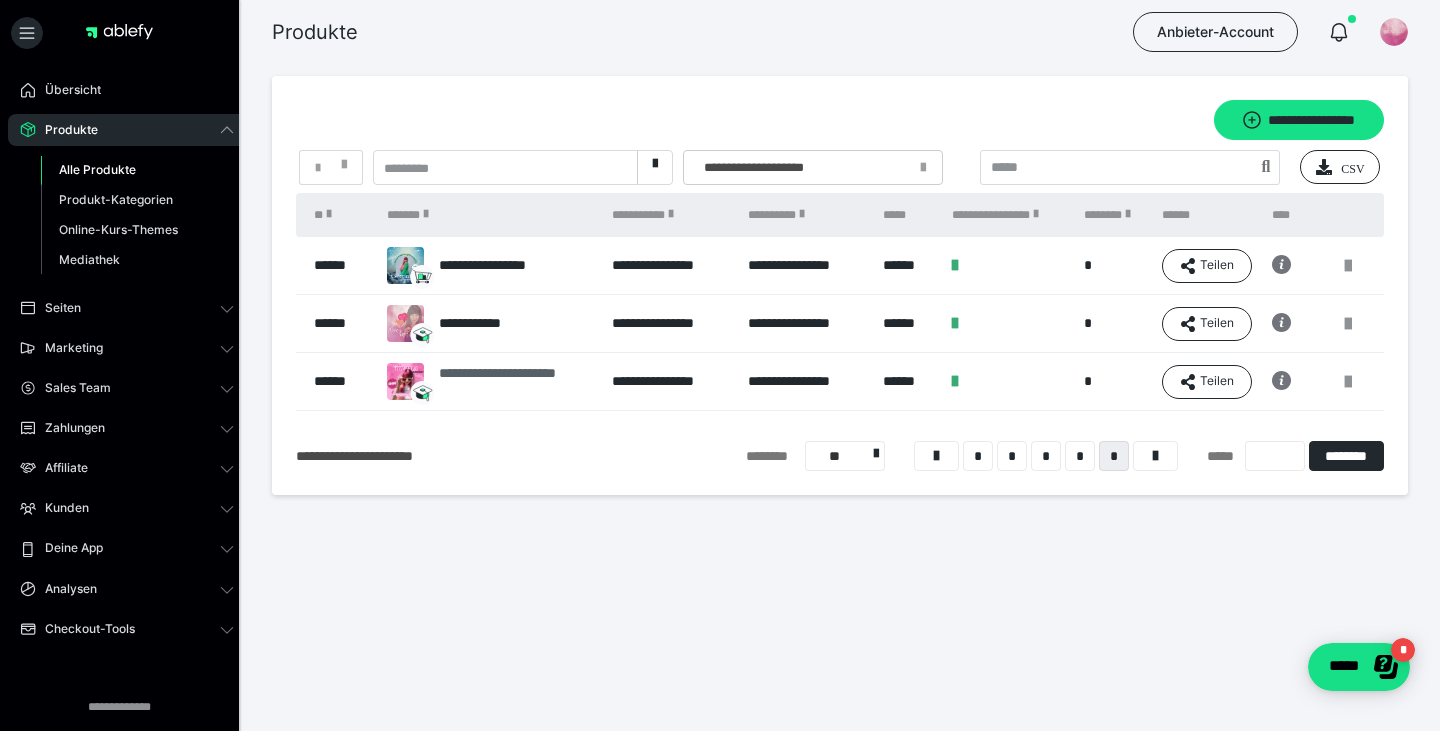 click on "**********" at bounding box center [515, 382] 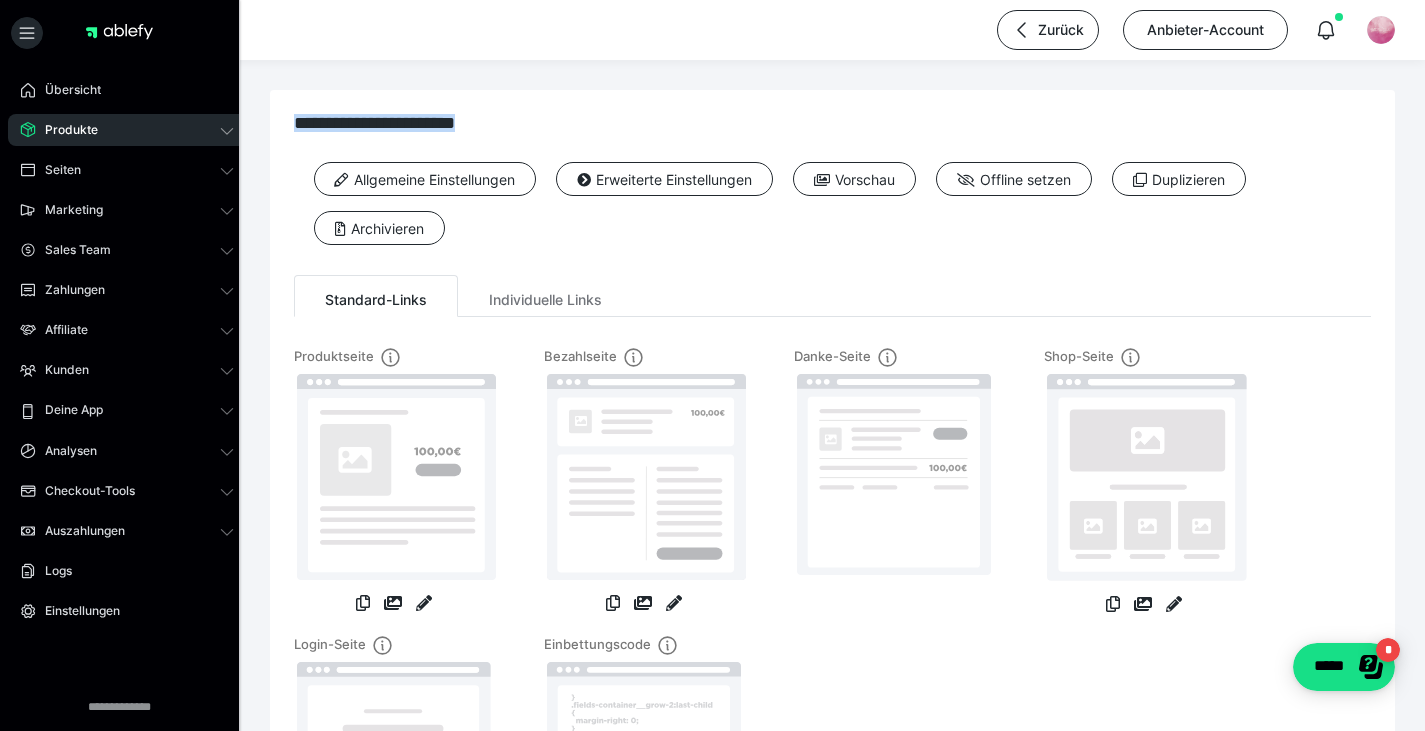 drag, startPoint x: 287, startPoint y: 122, endPoint x: 557, endPoint y: 142, distance: 270.73972 